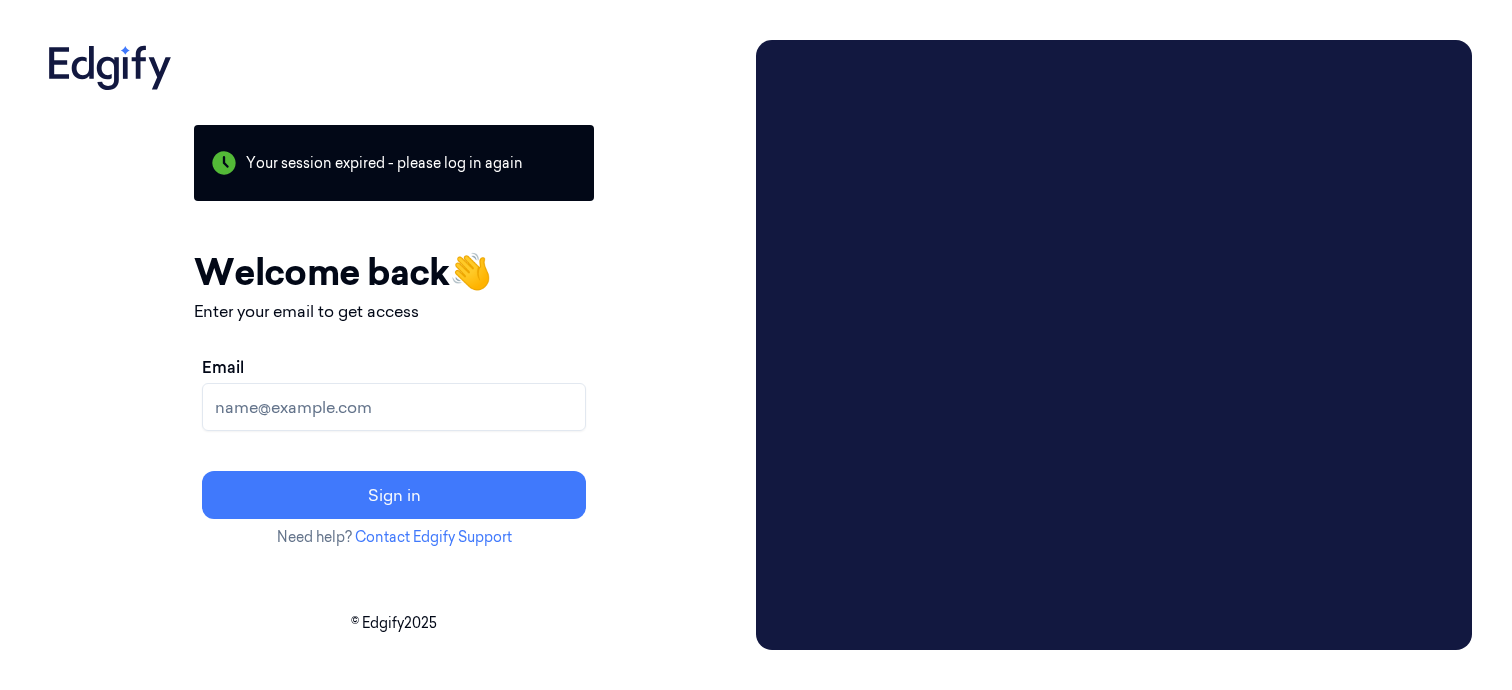 scroll, scrollTop: 0, scrollLeft: 0, axis: both 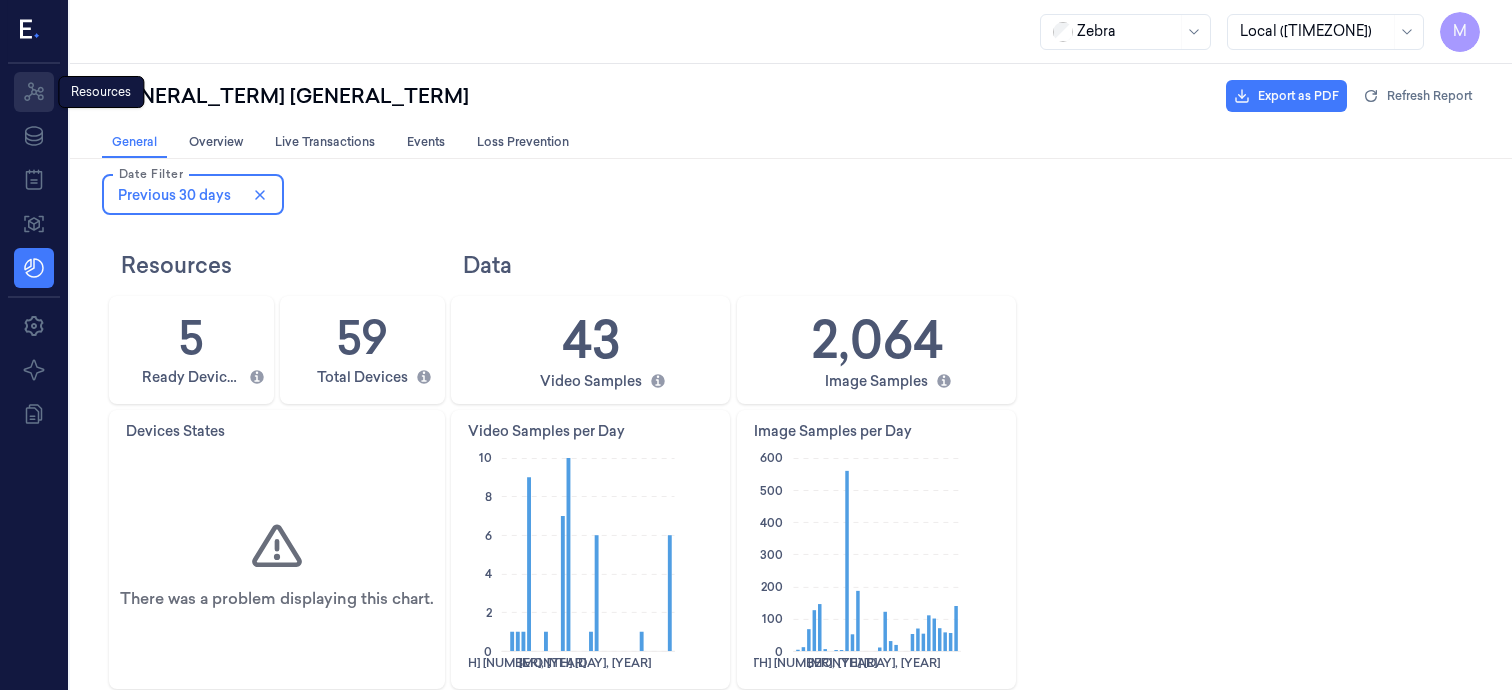 click 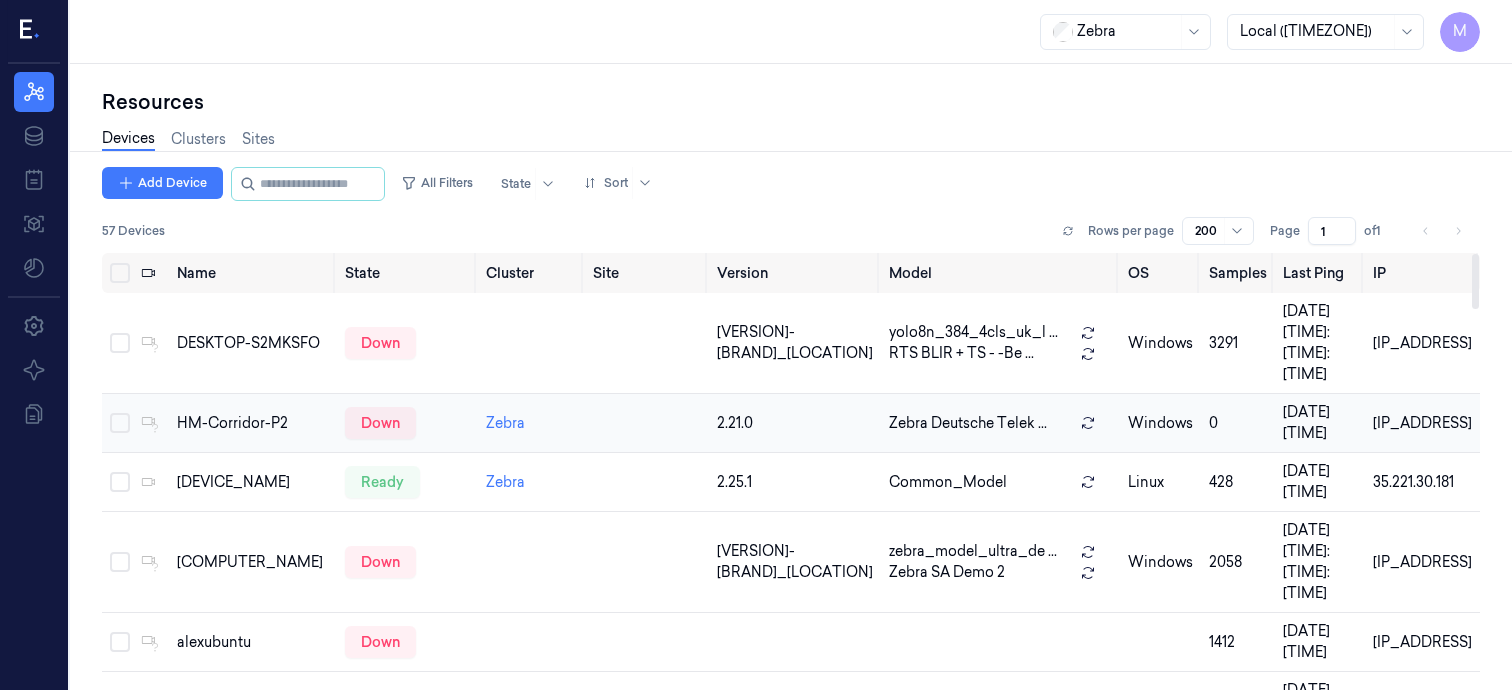 scroll, scrollTop: 2, scrollLeft: 0, axis: vertical 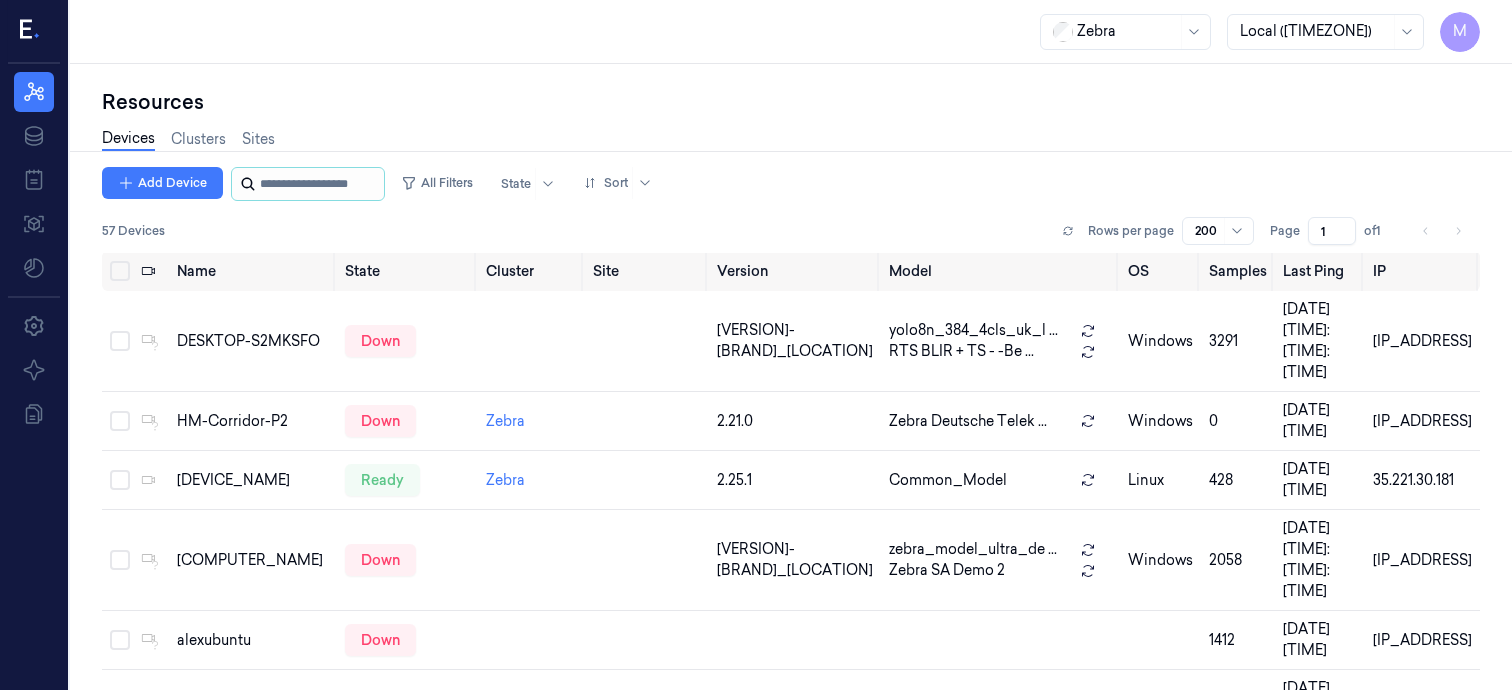 click at bounding box center [320, 184] 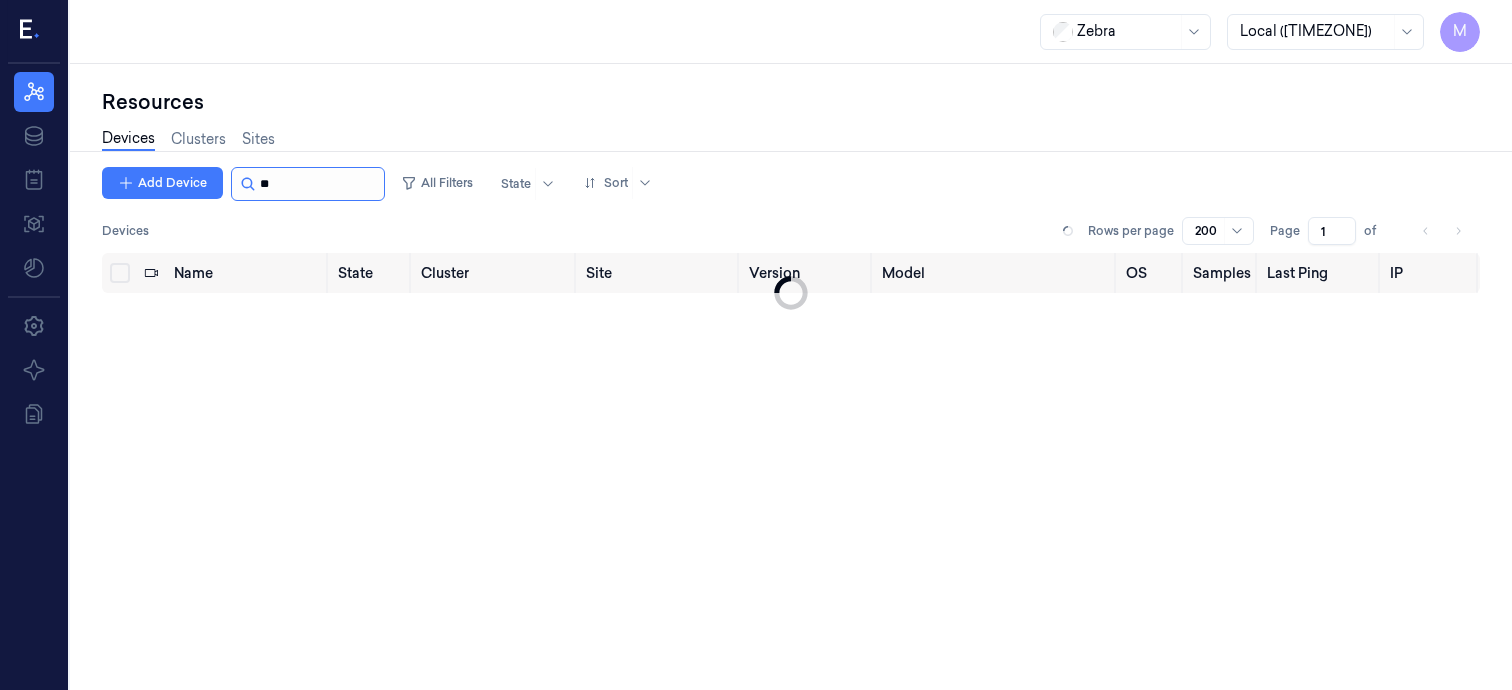 scroll, scrollTop: 0, scrollLeft: 0, axis: both 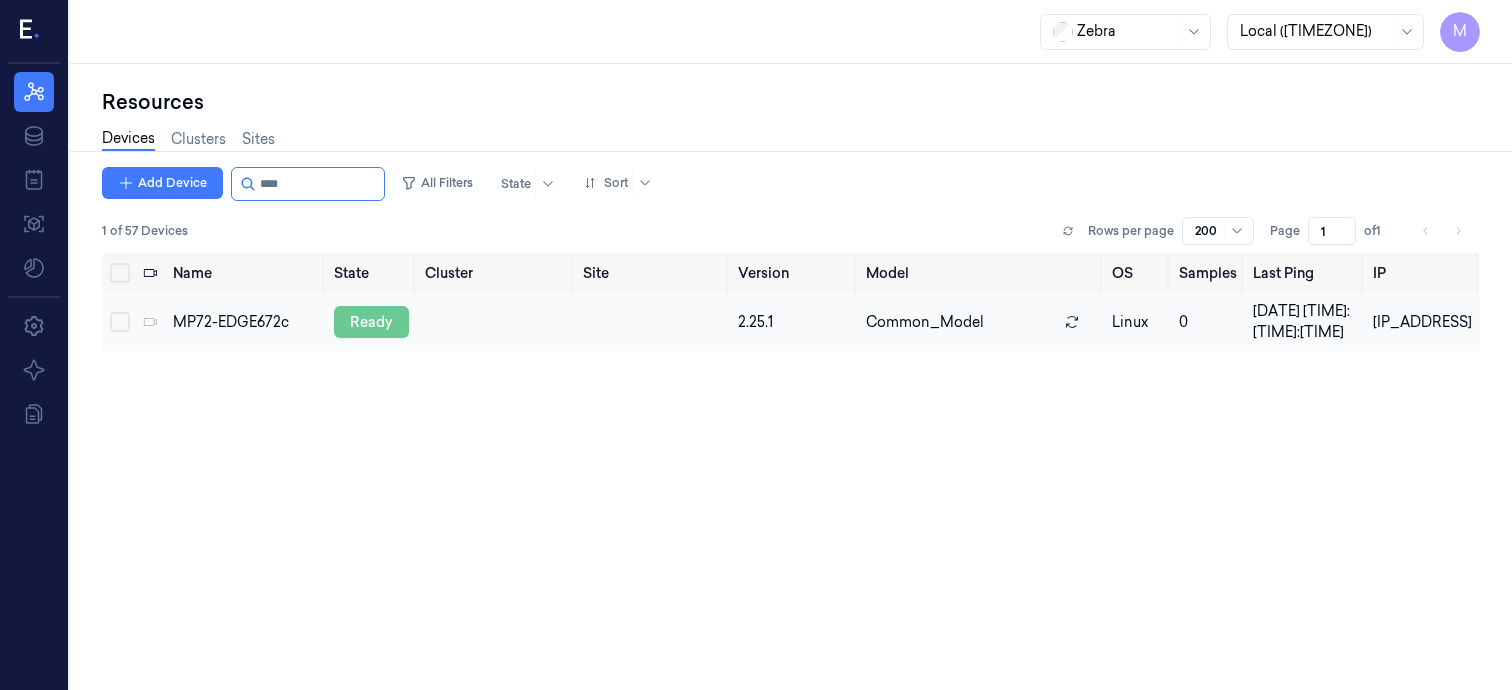 type on "****" 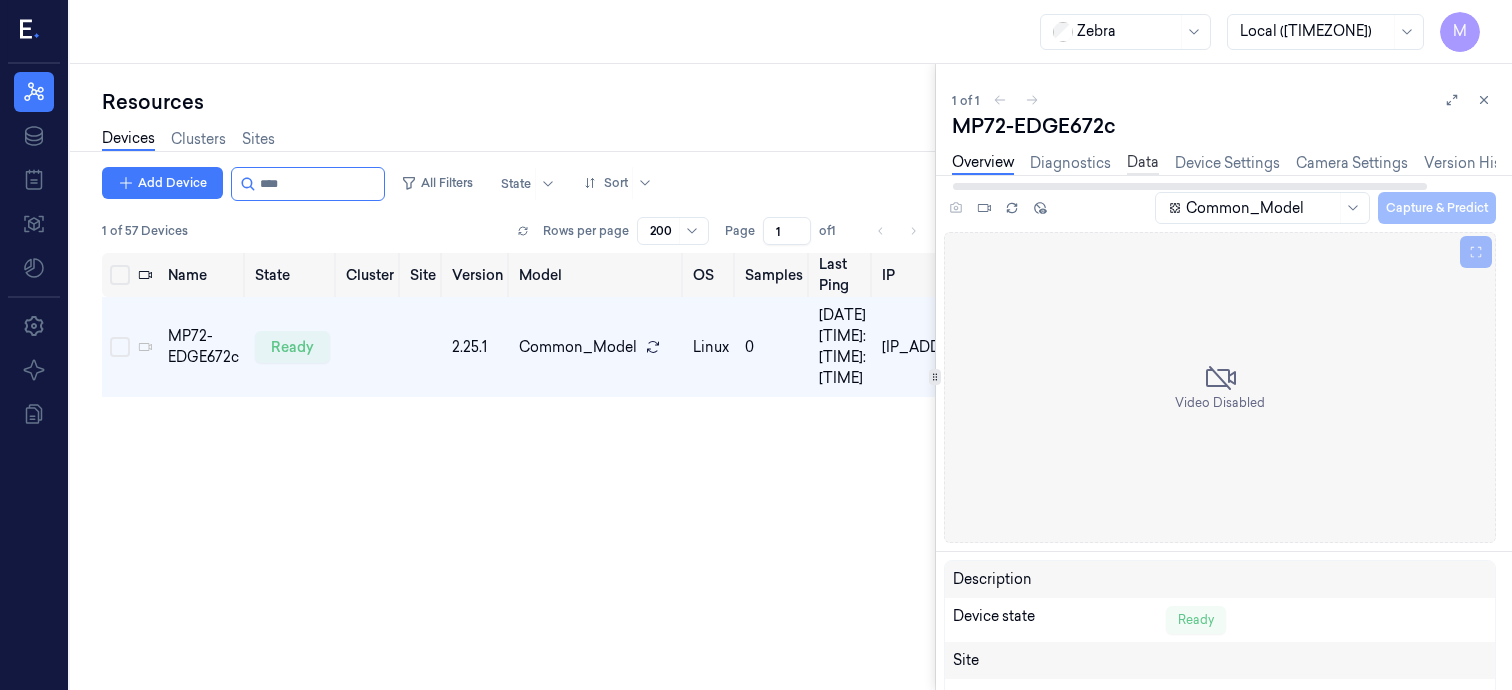 click on "Data" at bounding box center [1143, 163] 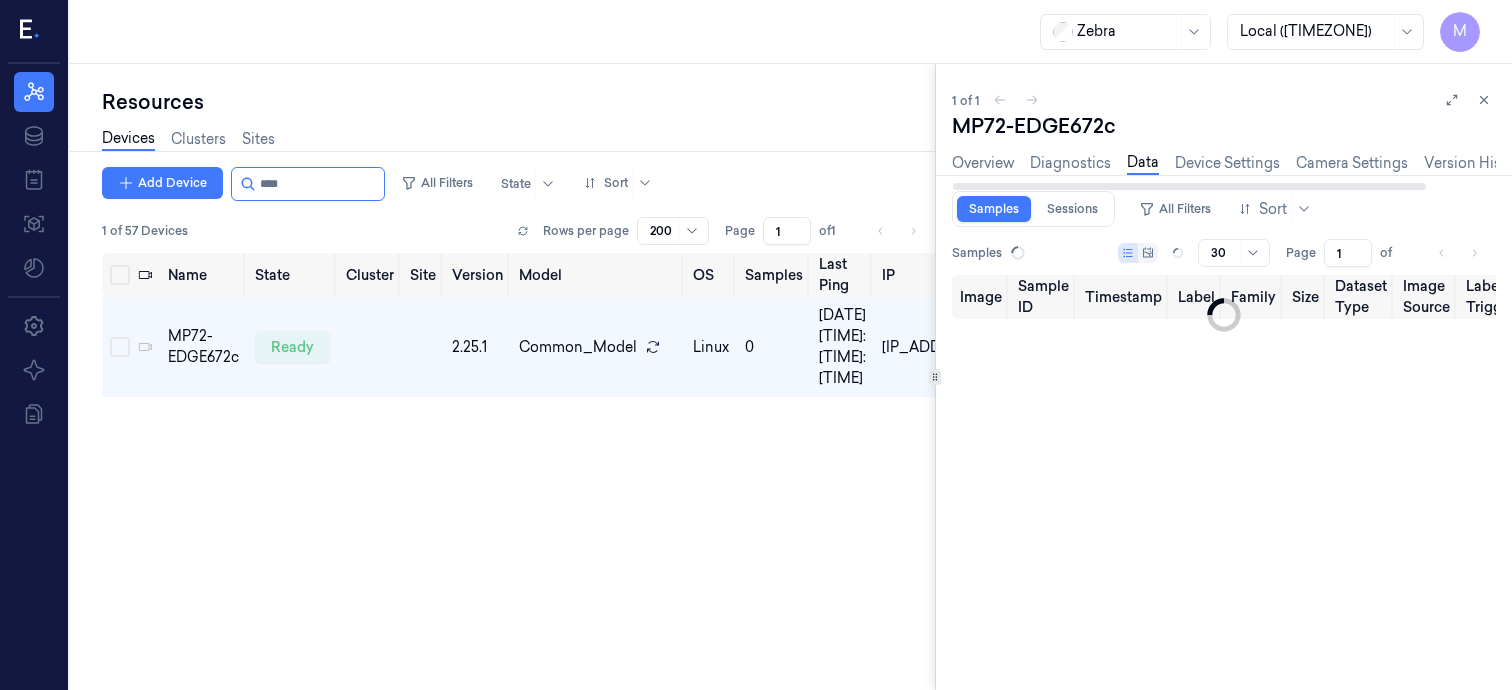 type on "0" 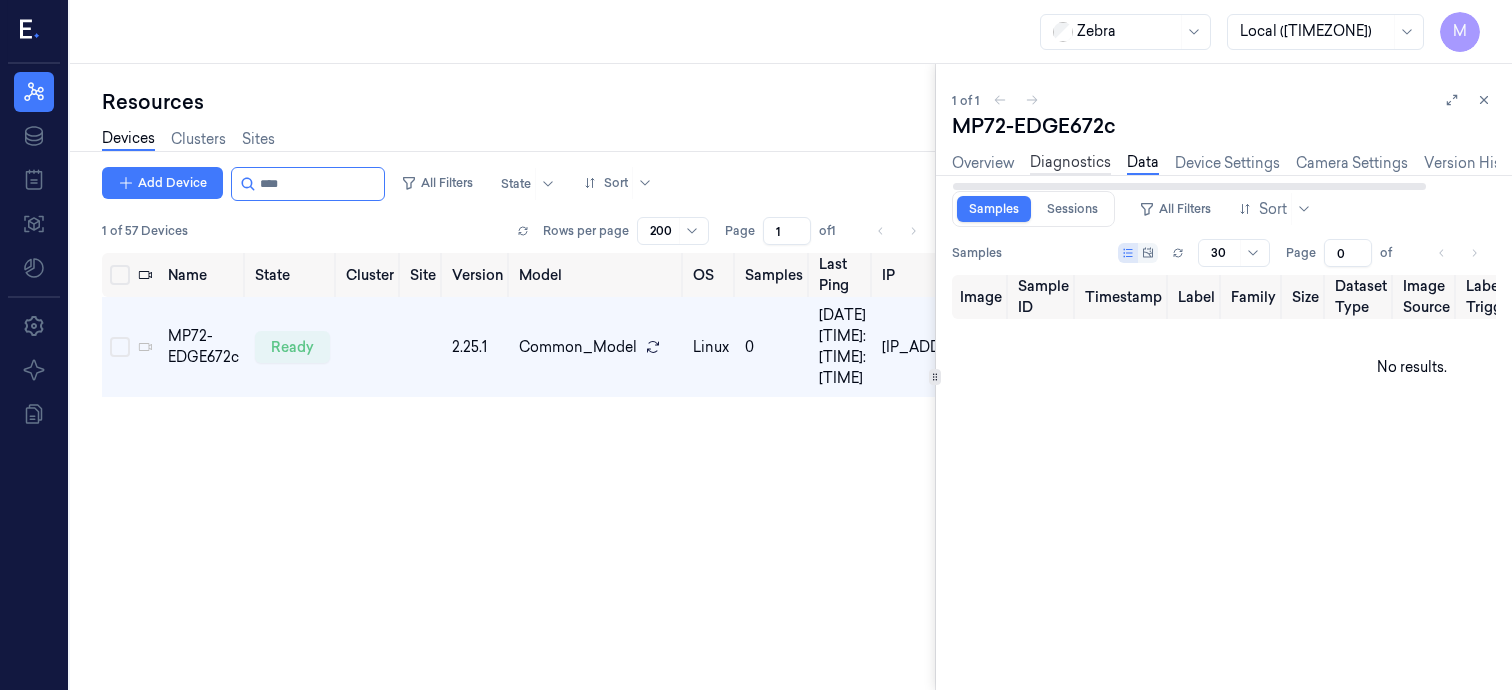 click on "Diagnostics" at bounding box center [1070, 163] 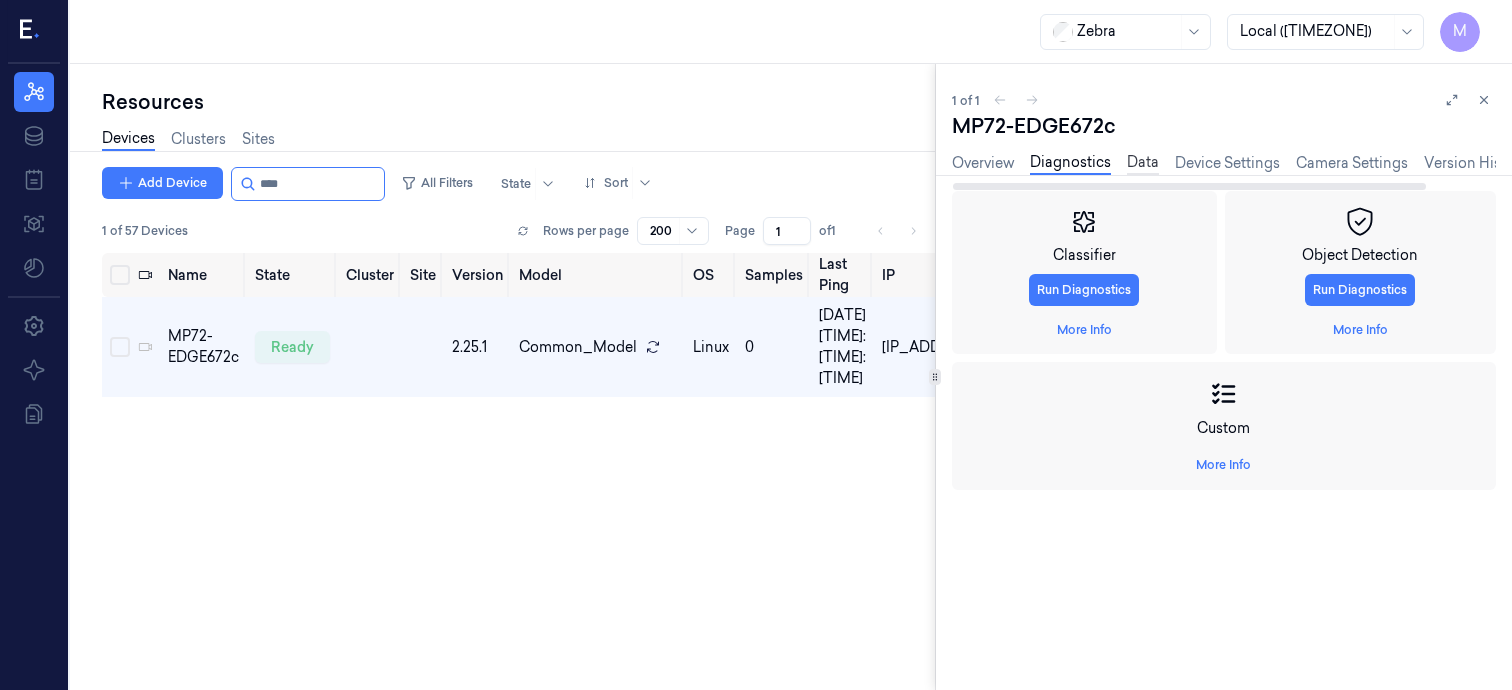 click on "Data" at bounding box center [1143, 163] 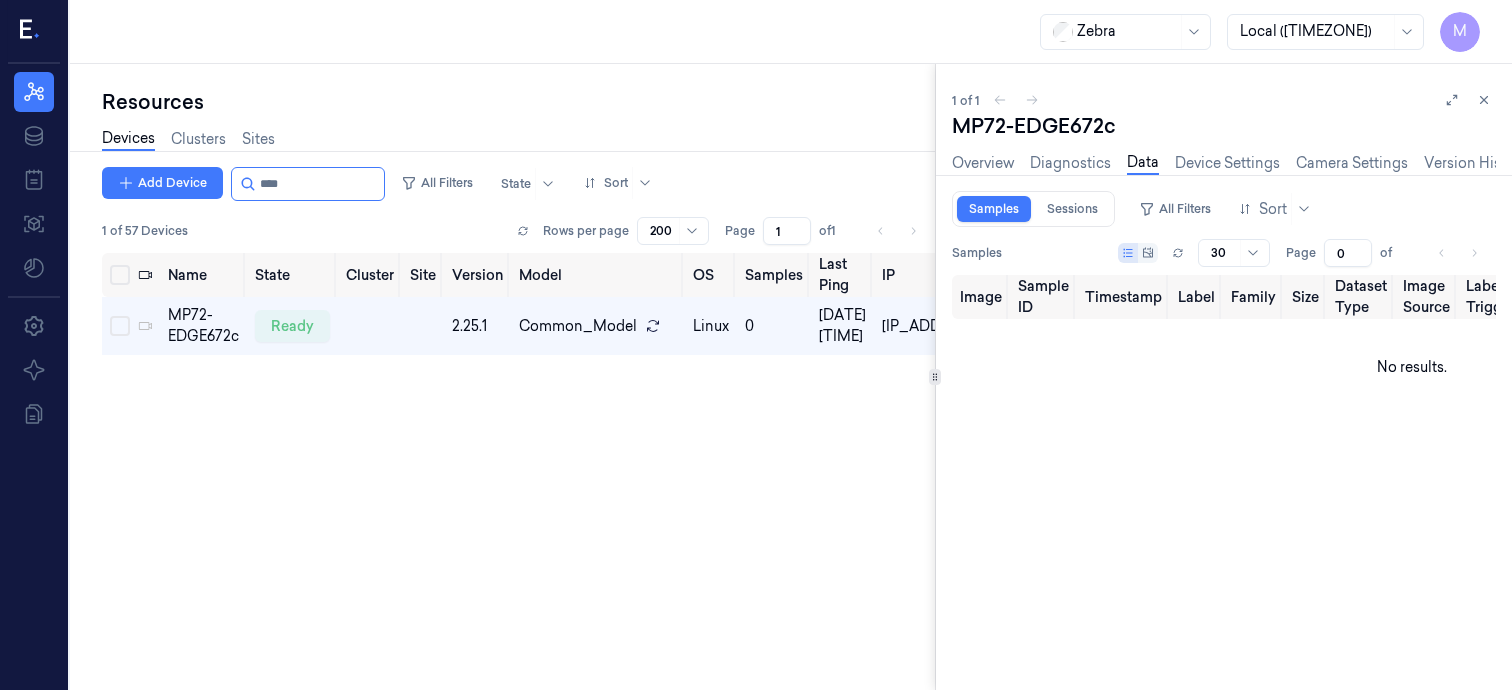 click on "Zebra Local (-04:00) M" at bounding box center [791, 32] 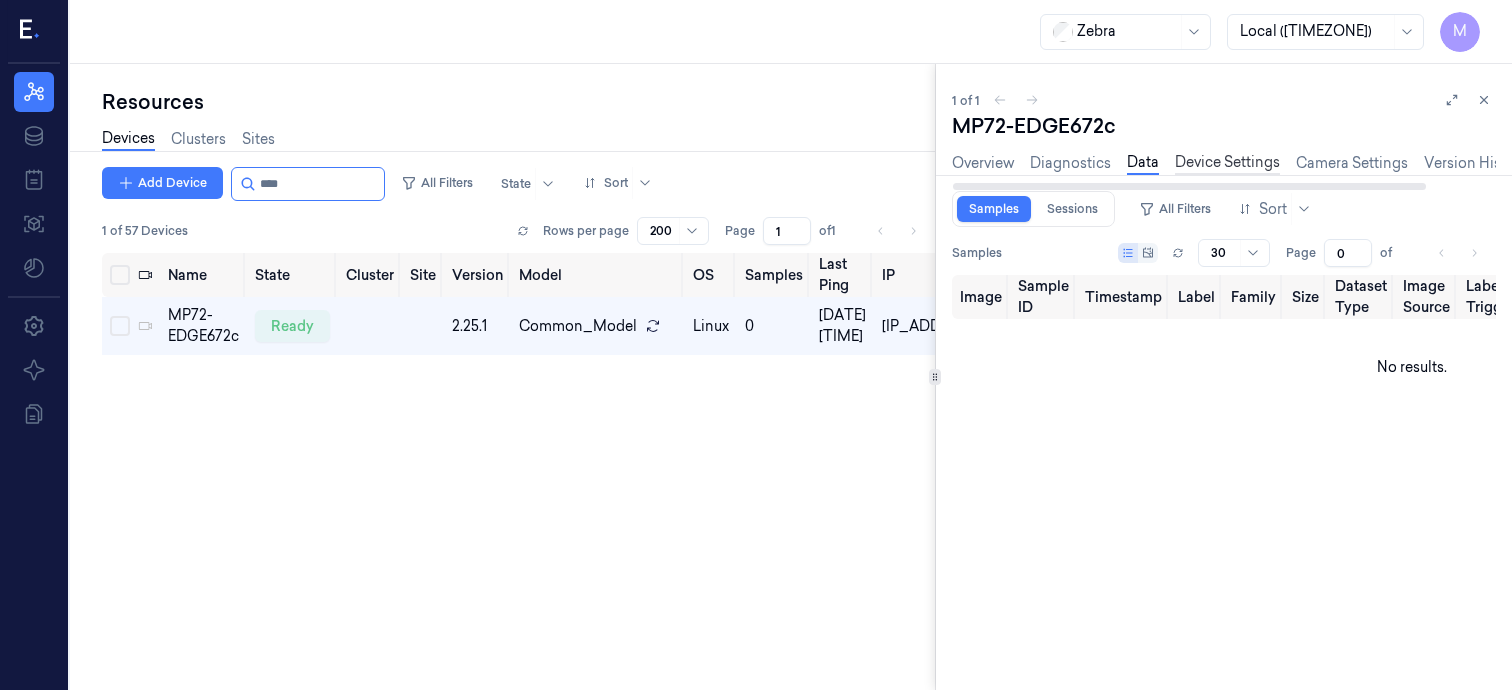 click on "Device Settings" at bounding box center (1227, 163) 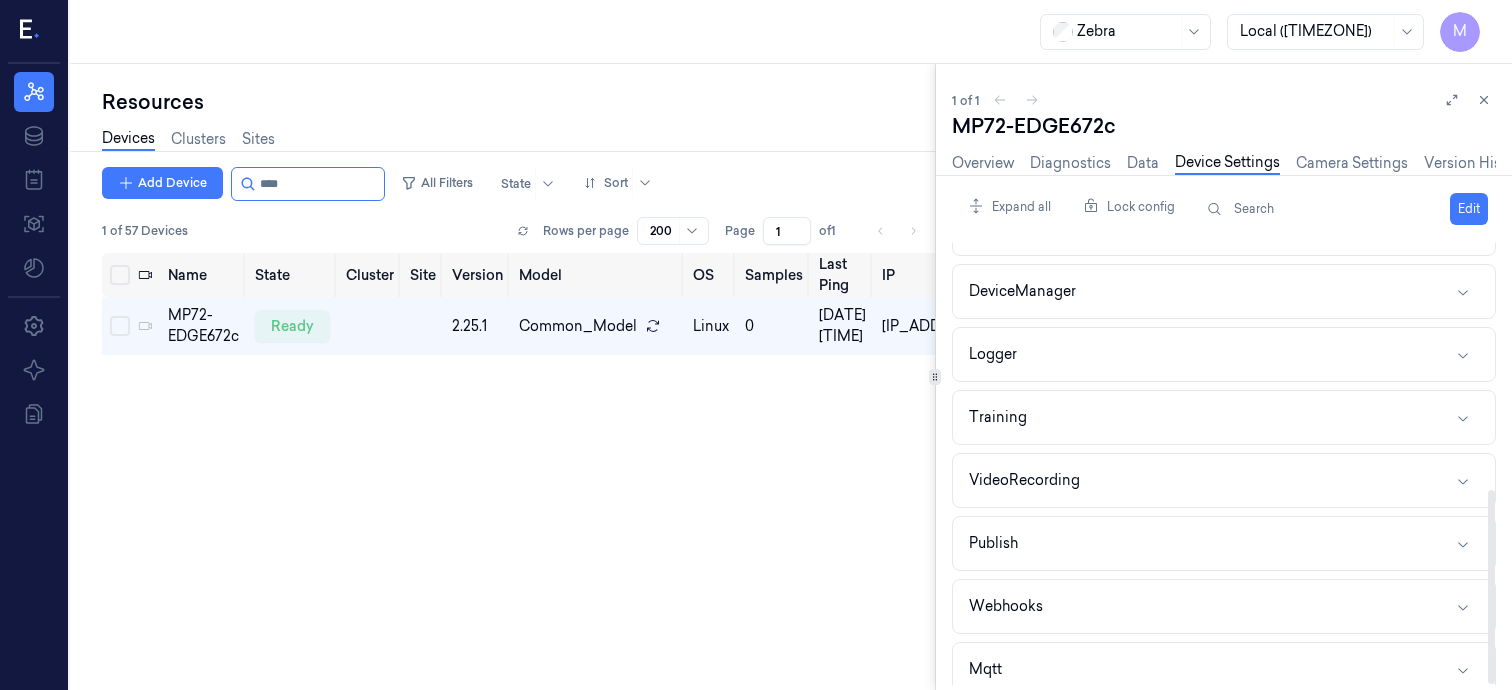scroll, scrollTop: 560, scrollLeft: 0, axis: vertical 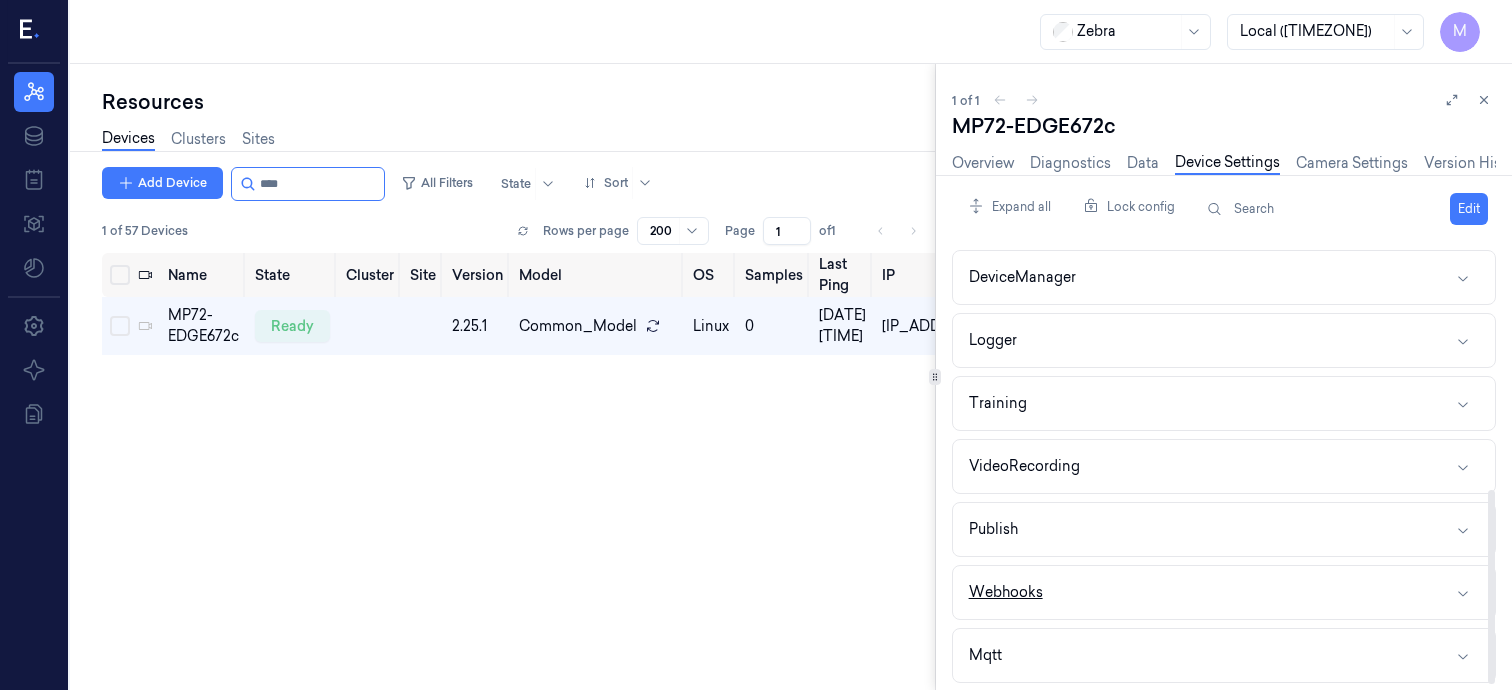 click 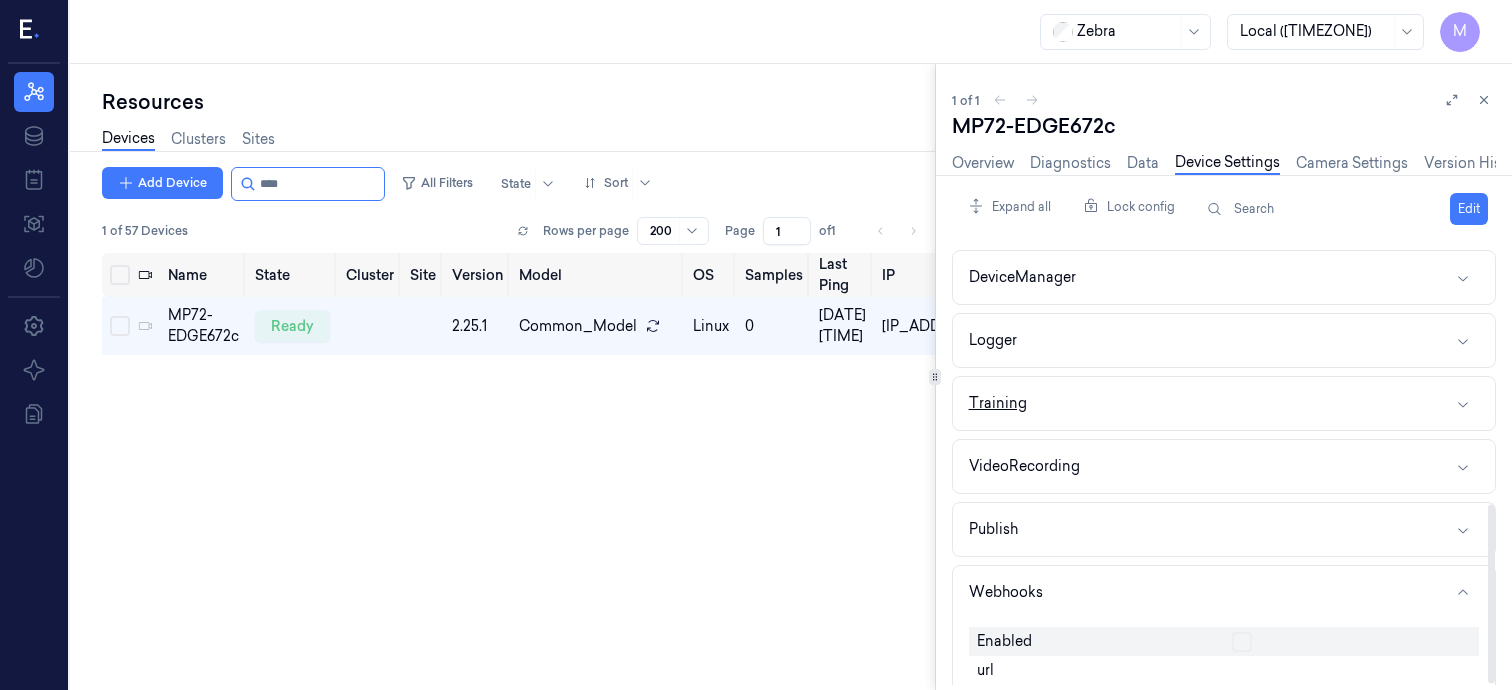scroll, scrollTop: 642, scrollLeft: 0, axis: vertical 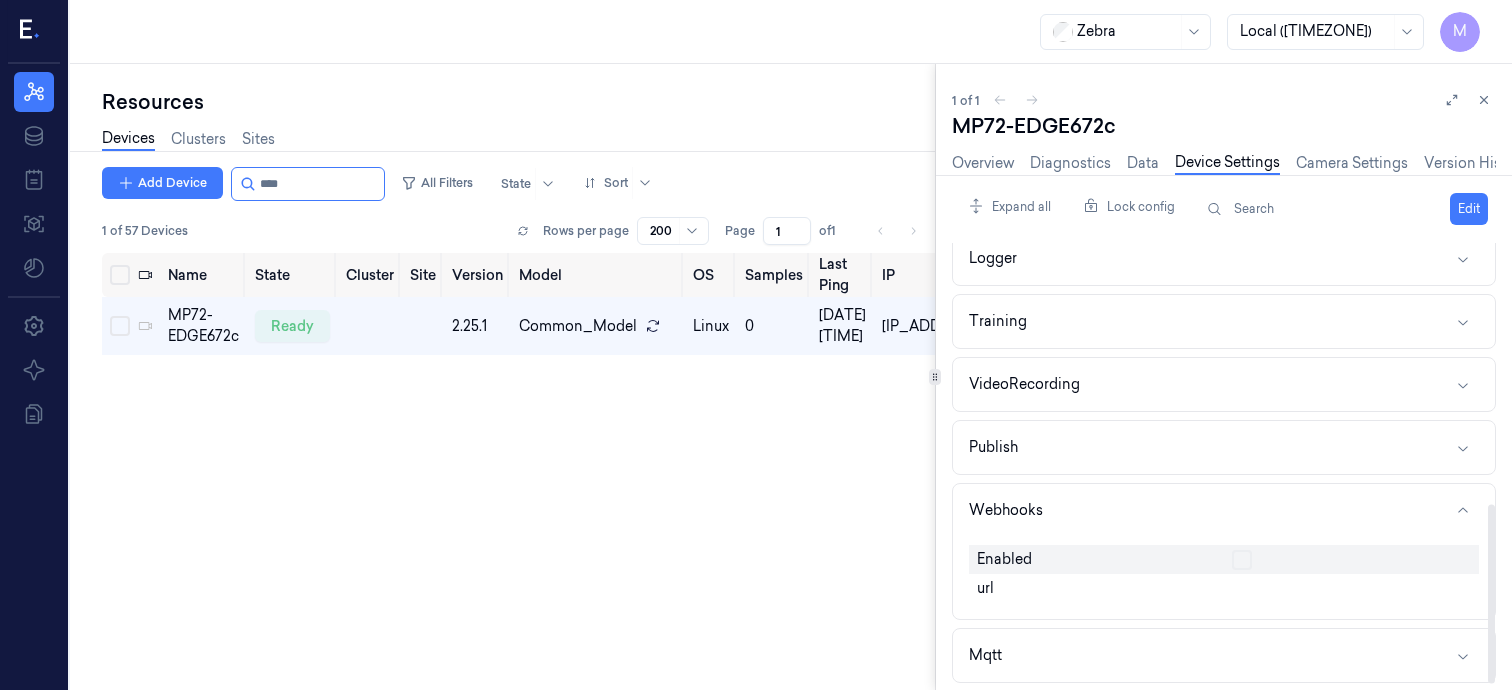 click on "url" at bounding box center [1096, 588] 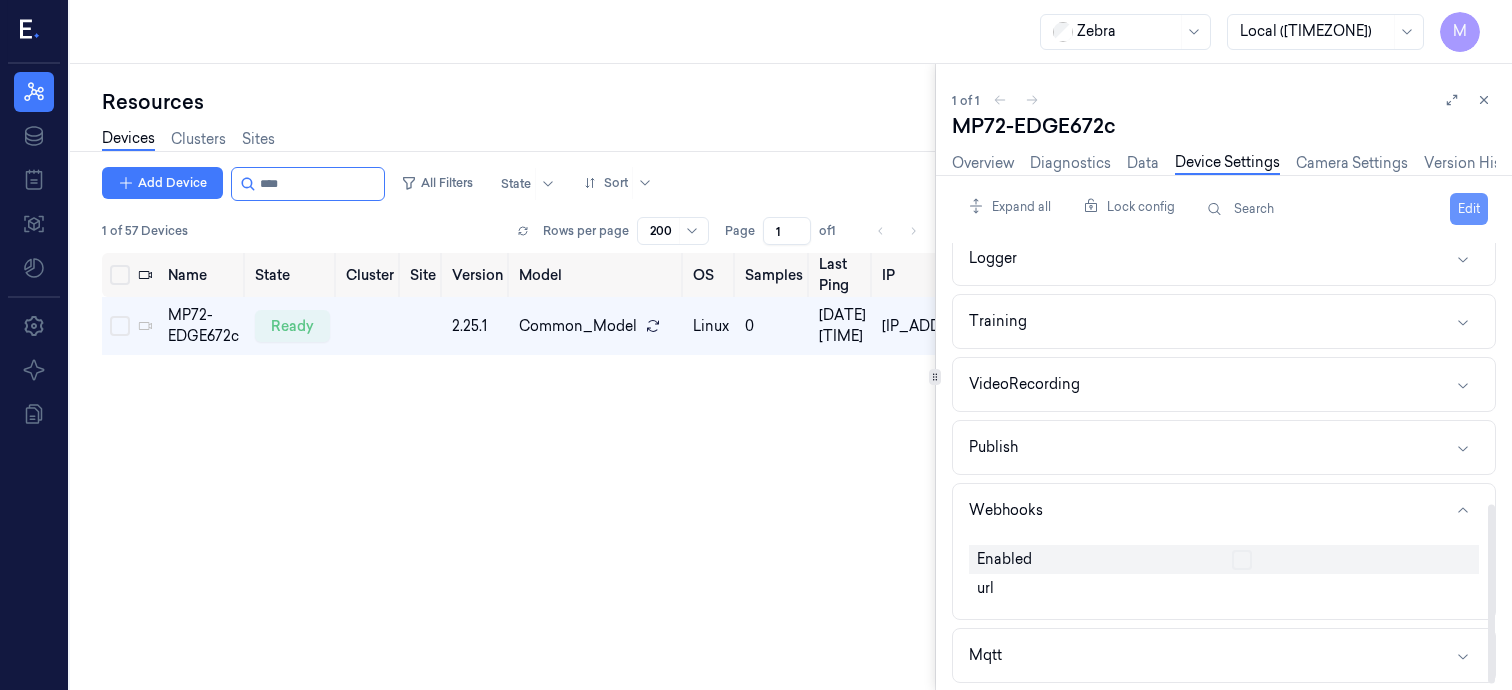 click on "Edit" at bounding box center [1469, 209] 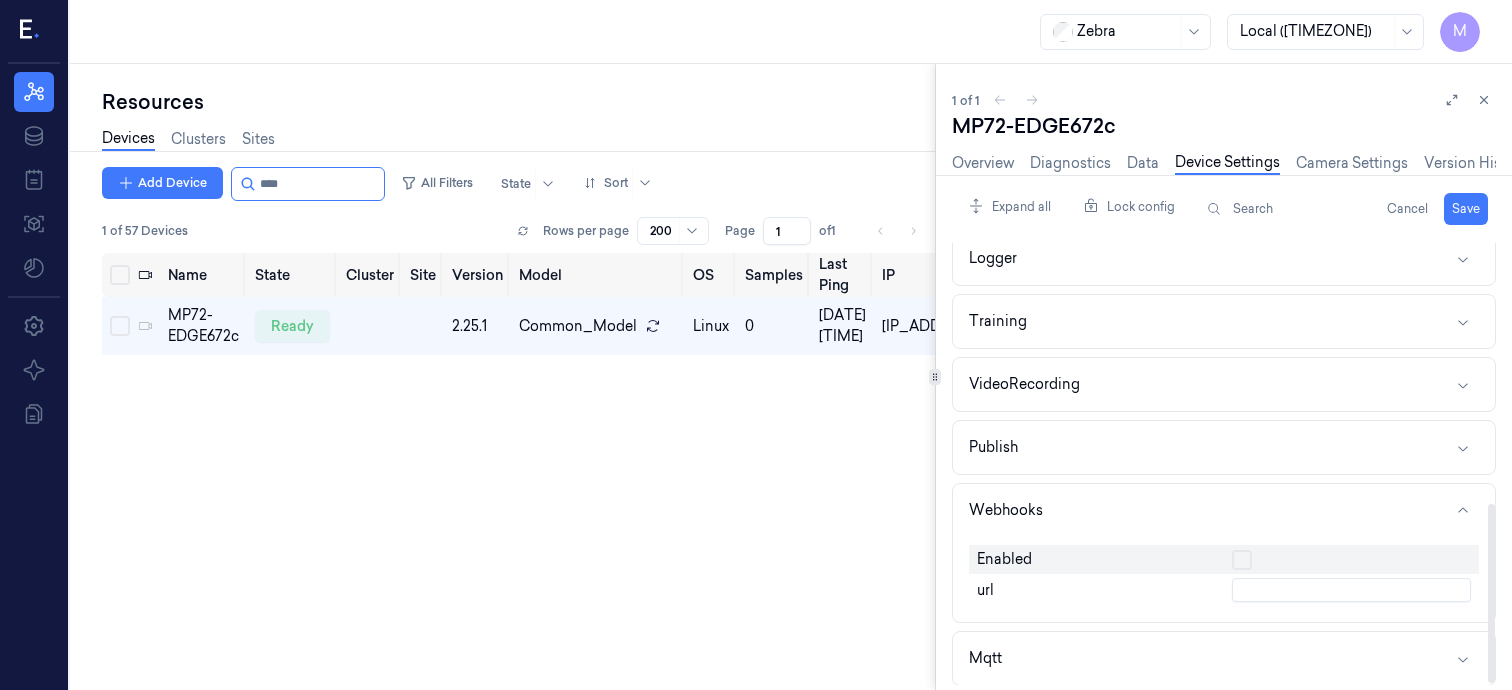 click at bounding box center (1351, 590) 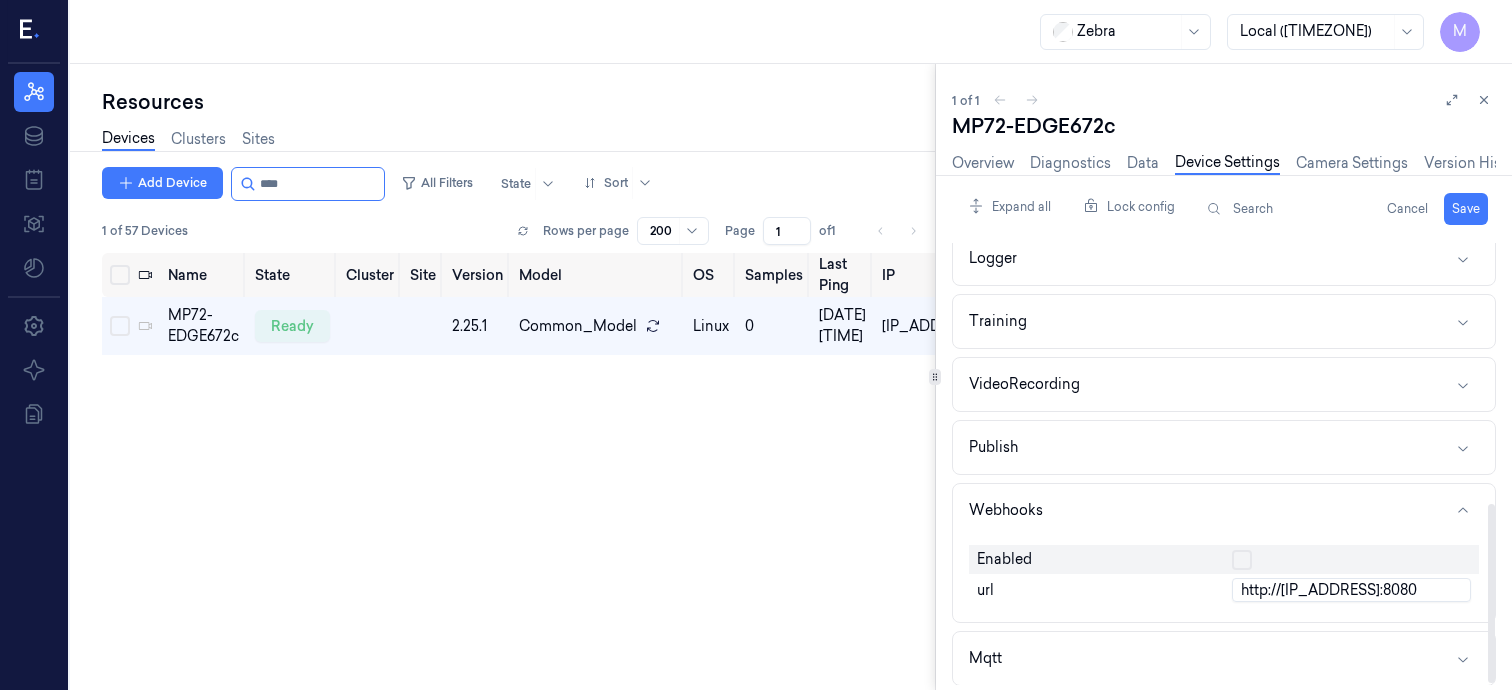 type on "http://[IP_ADDRESS]:8080" 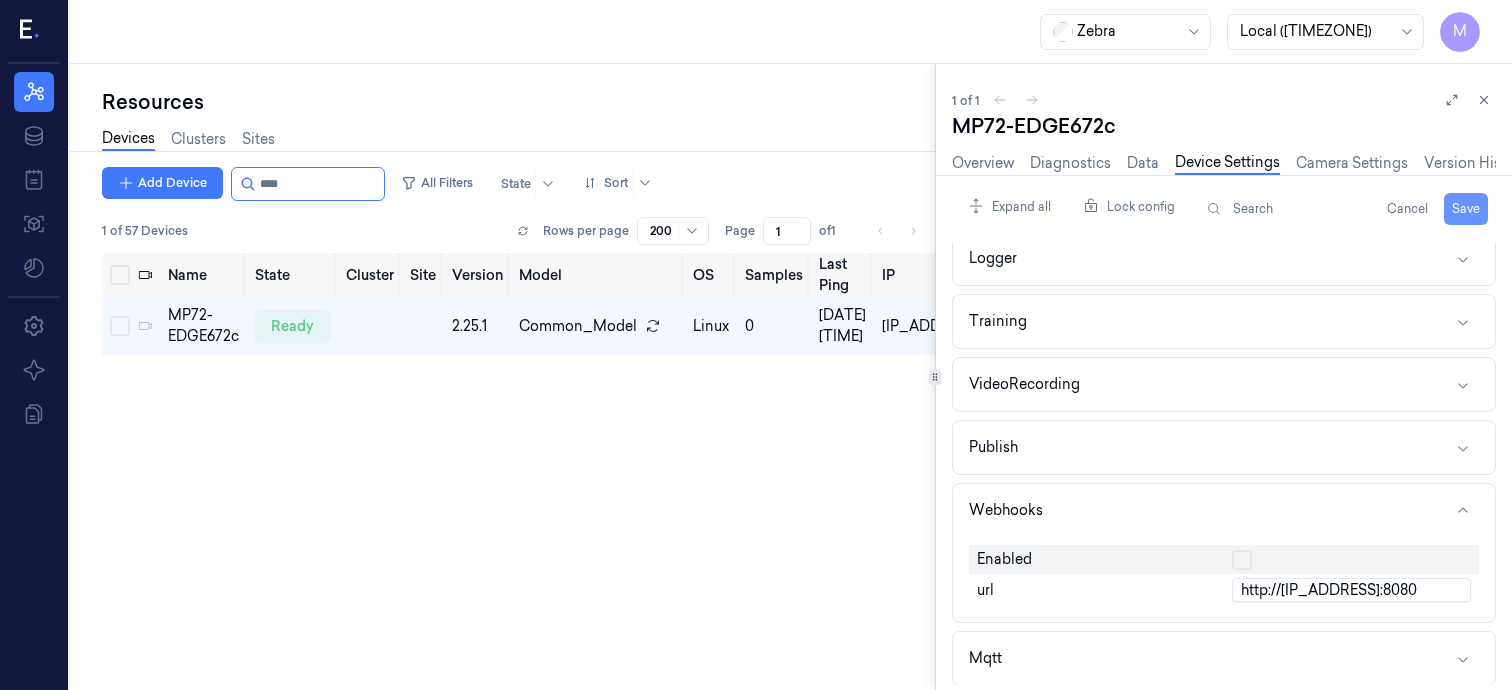 click on "Save" at bounding box center (1466, 209) 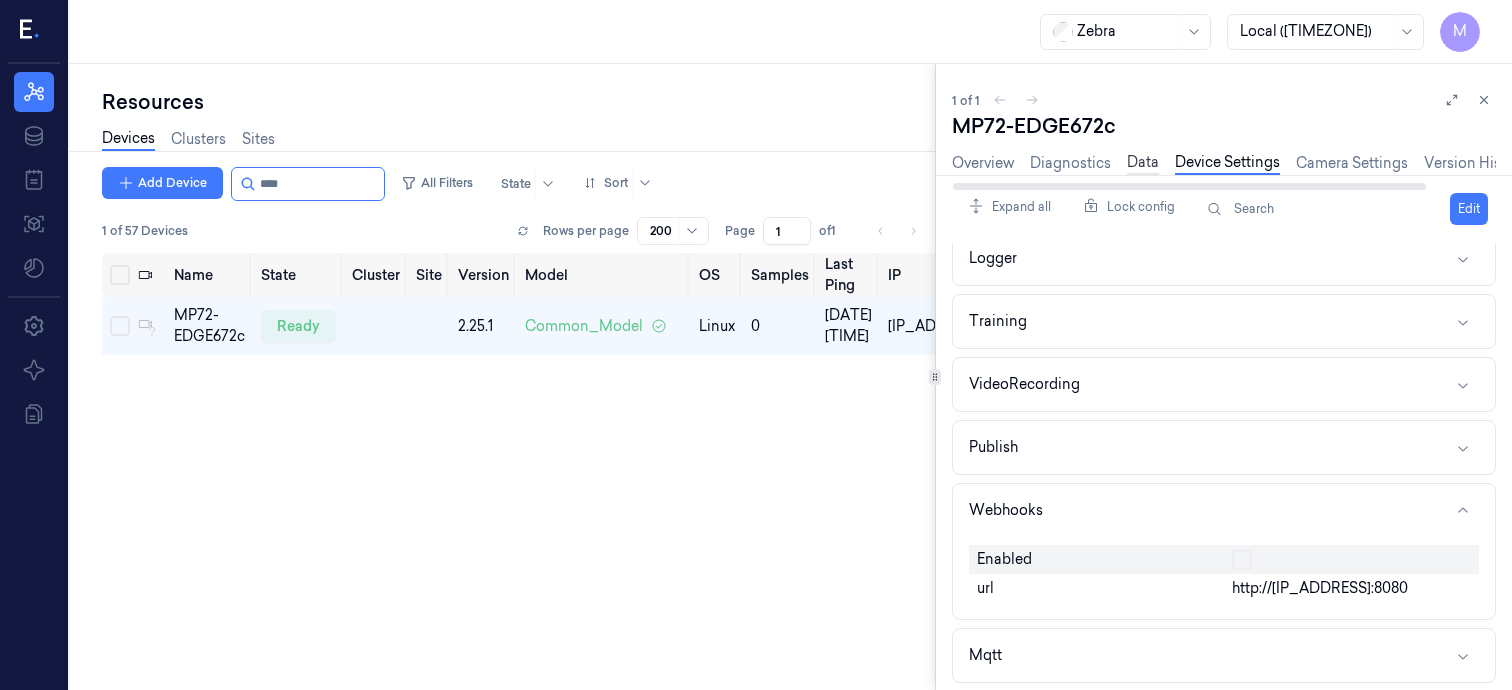 click on "Data" at bounding box center (1143, 163) 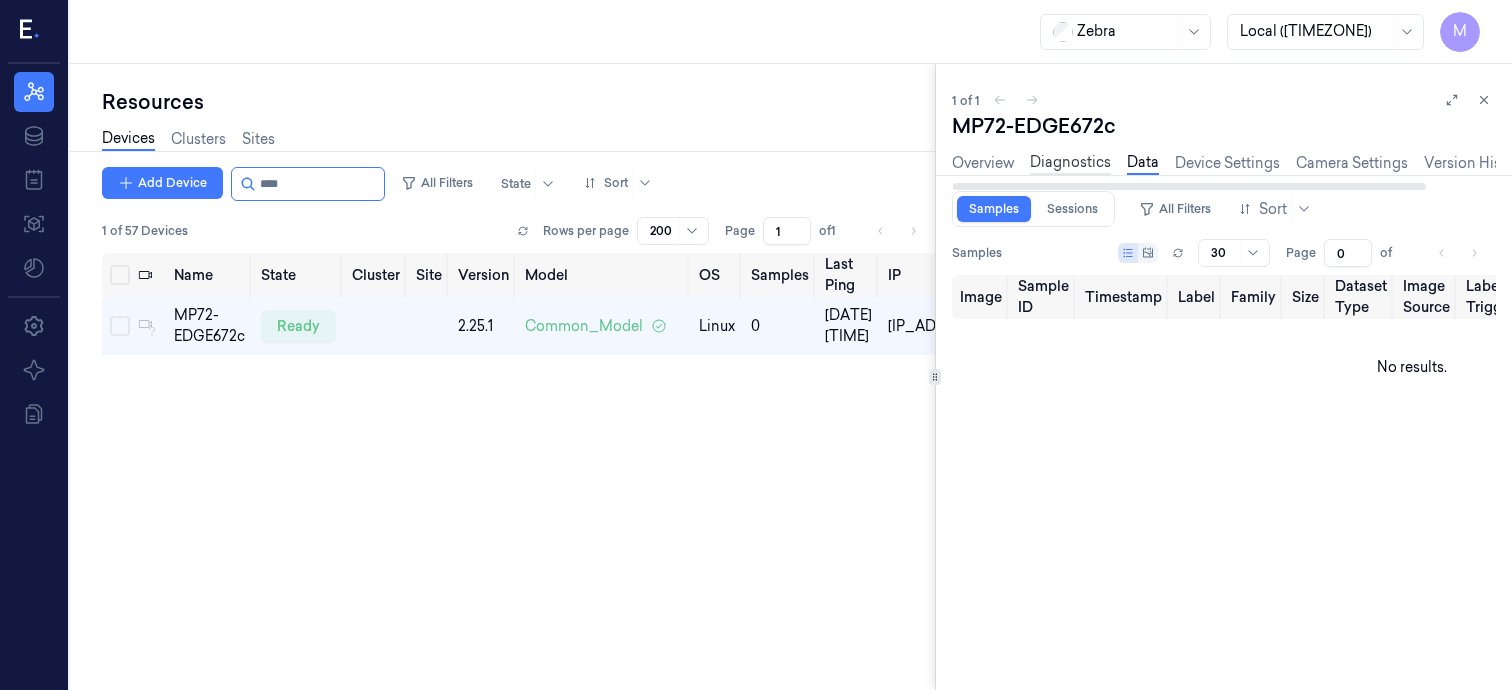 click on "Diagnostics" at bounding box center [1070, 163] 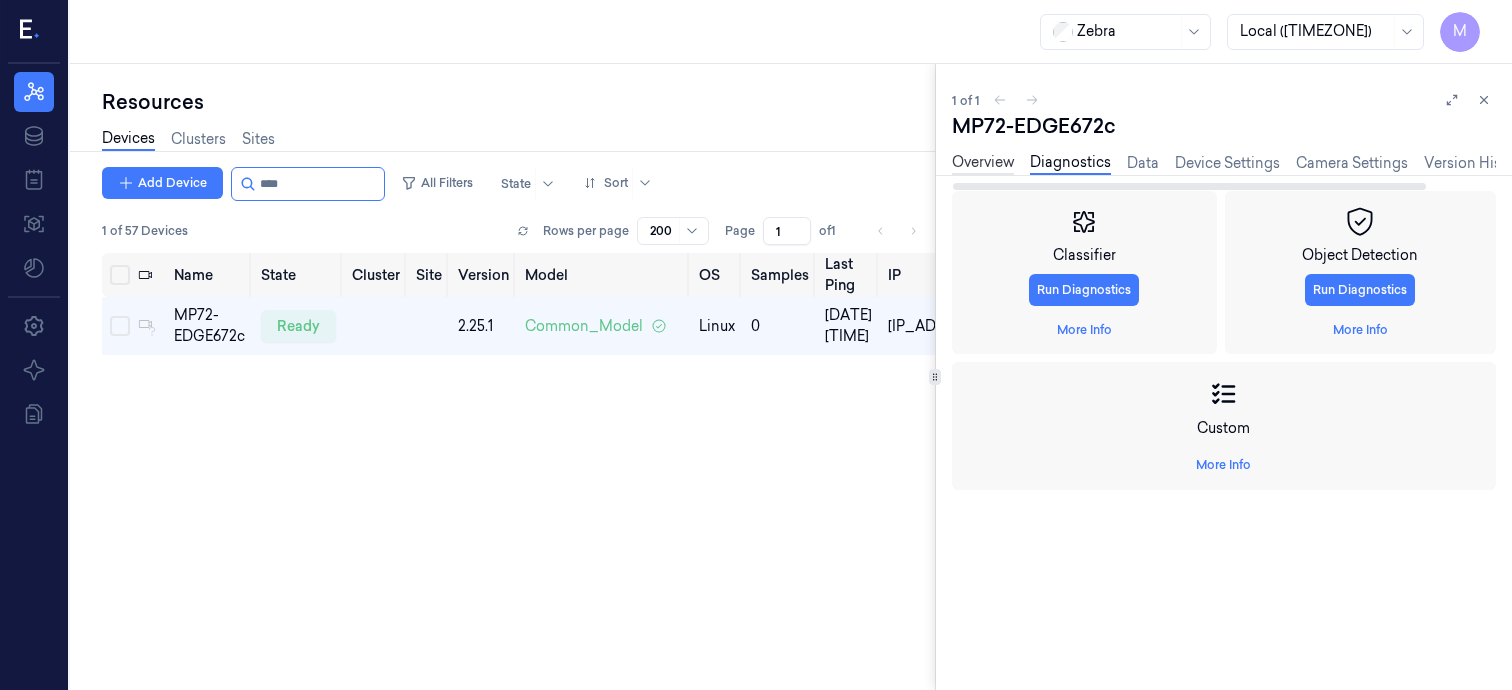 click on "Overview" at bounding box center [983, 163] 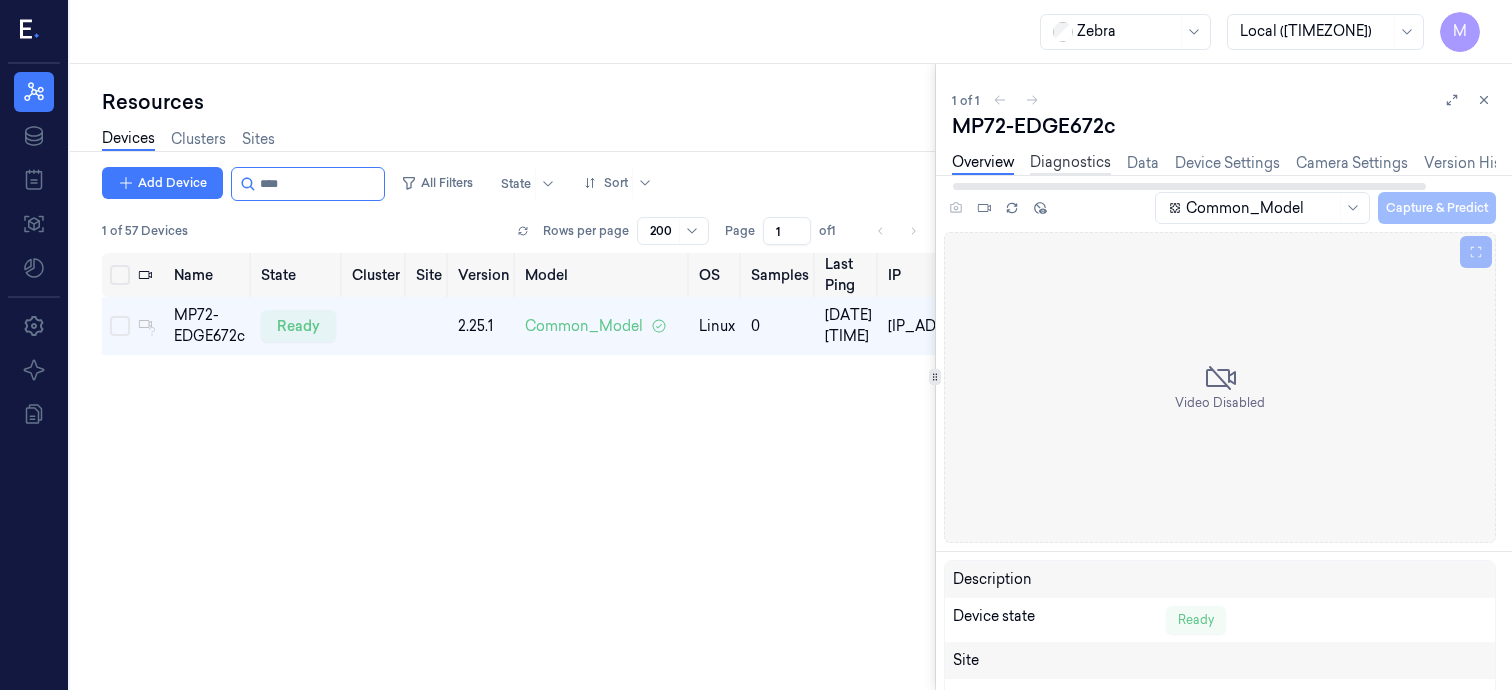 click on "Diagnostics" at bounding box center [1070, 163] 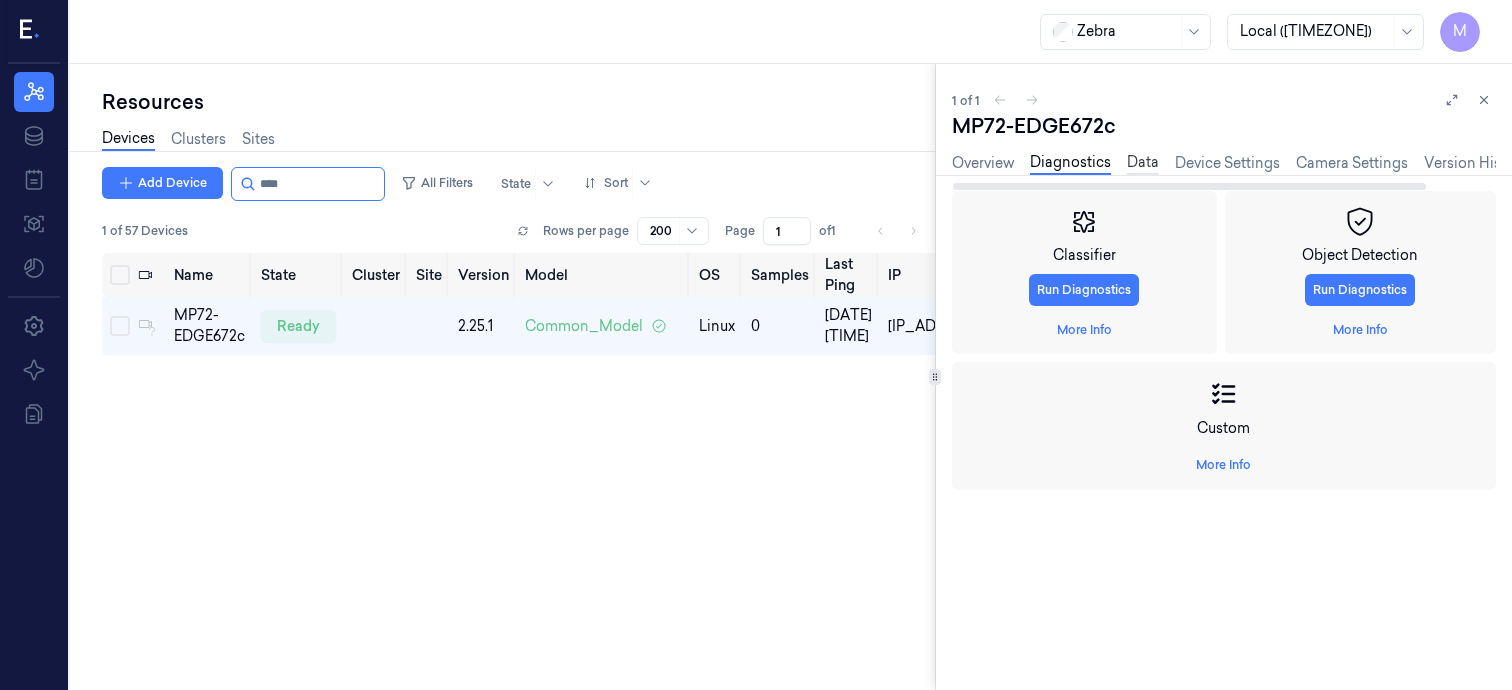 click on "Data" at bounding box center (1143, 163) 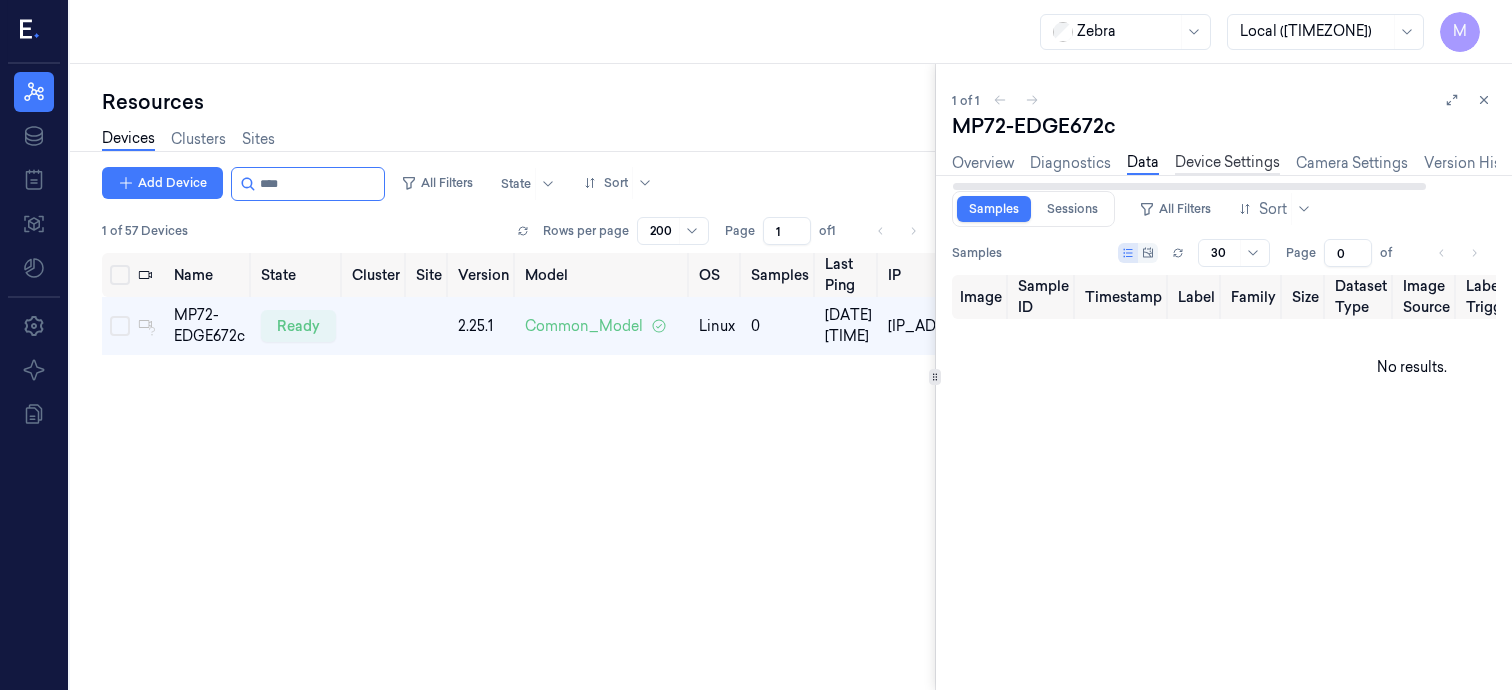 click on "Device Settings" at bounding box center [1227, 163] 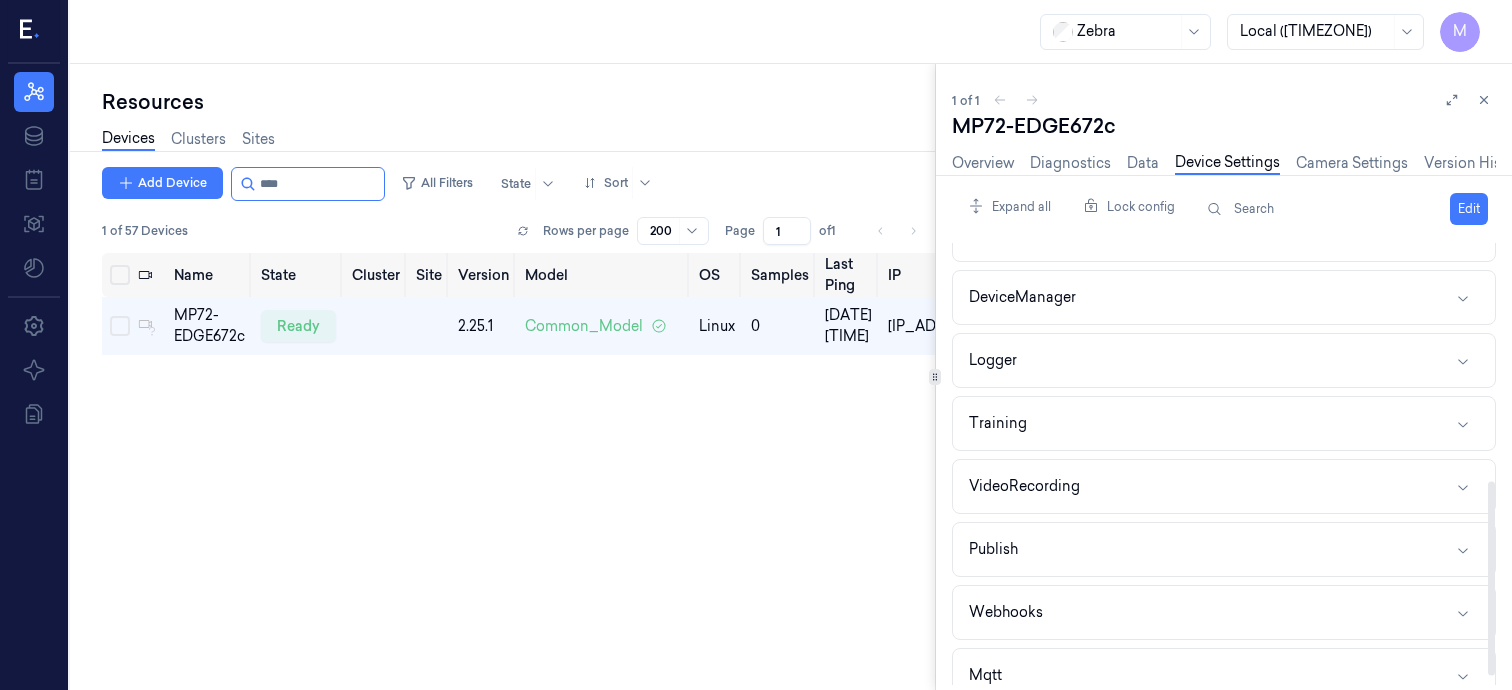scroll, scrollTop: 560, scrollLeft: 0, axis: vertical 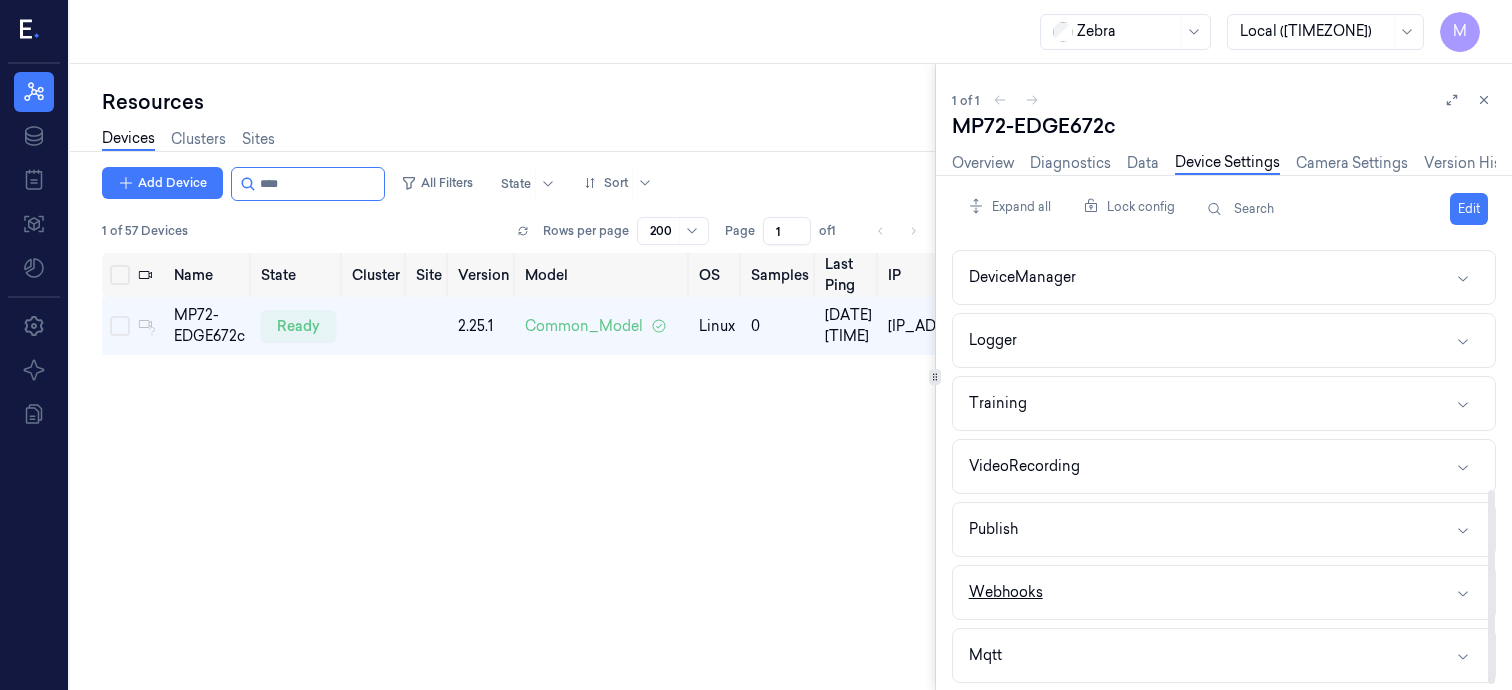 click on "Webhooks" at bounding box center [1224, 592] 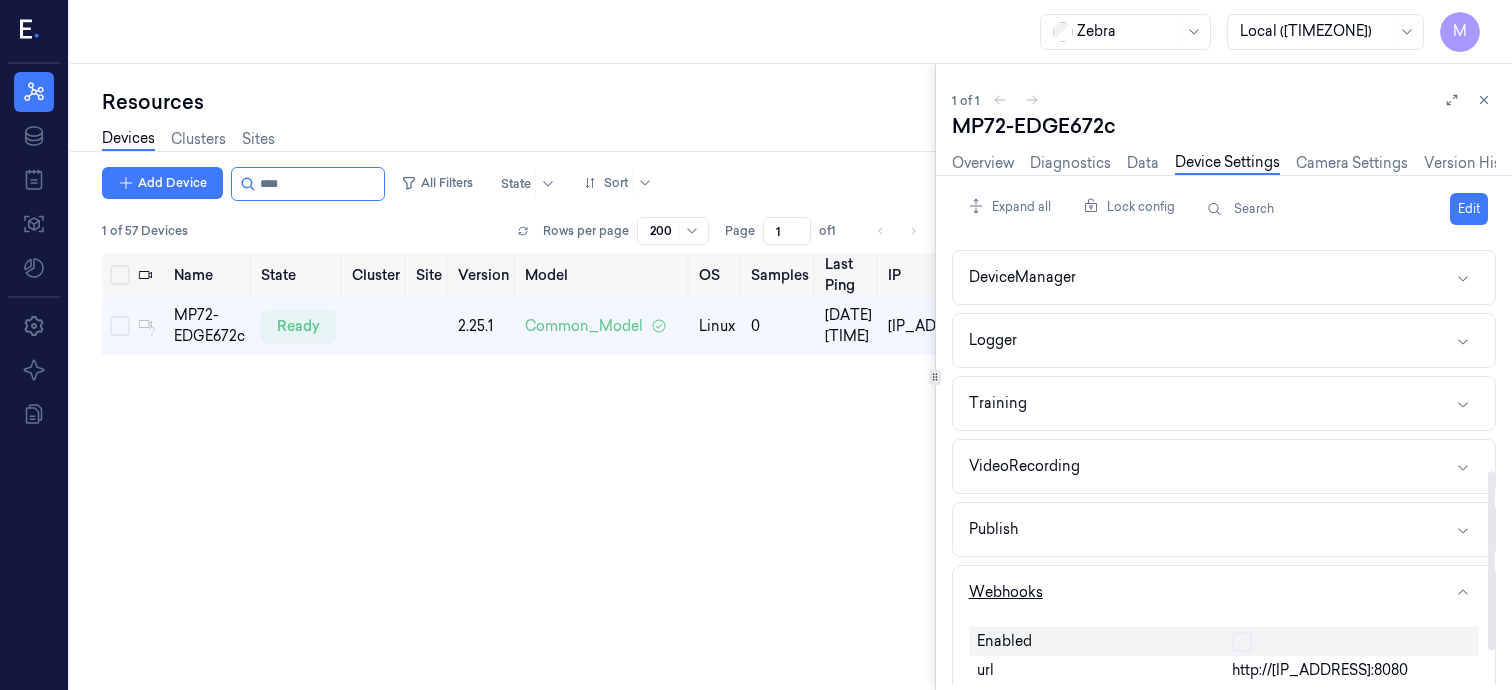 scroll, scrollTop: 642, scrollLeft: 0, axis: vertical 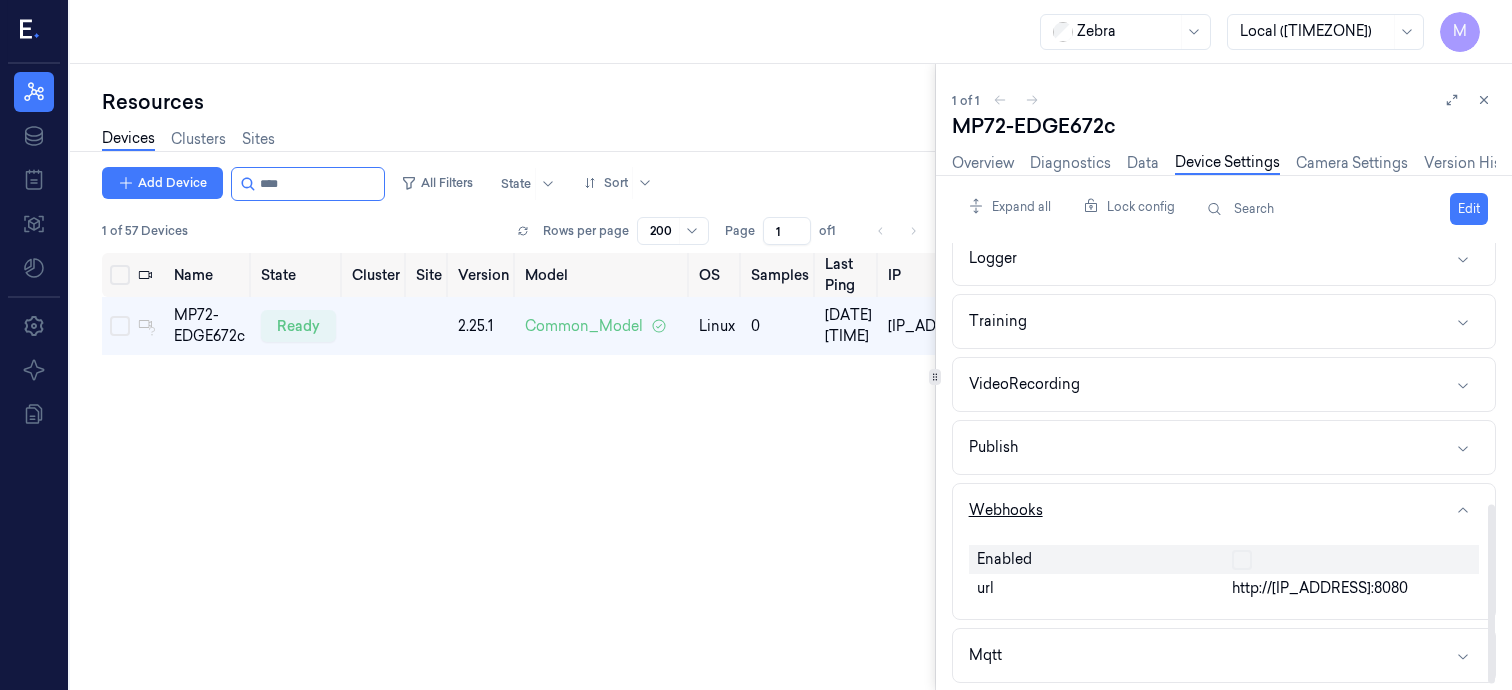 click on "http://[IP_ADDRESS]:8080" at bounding box center [1351, 588] 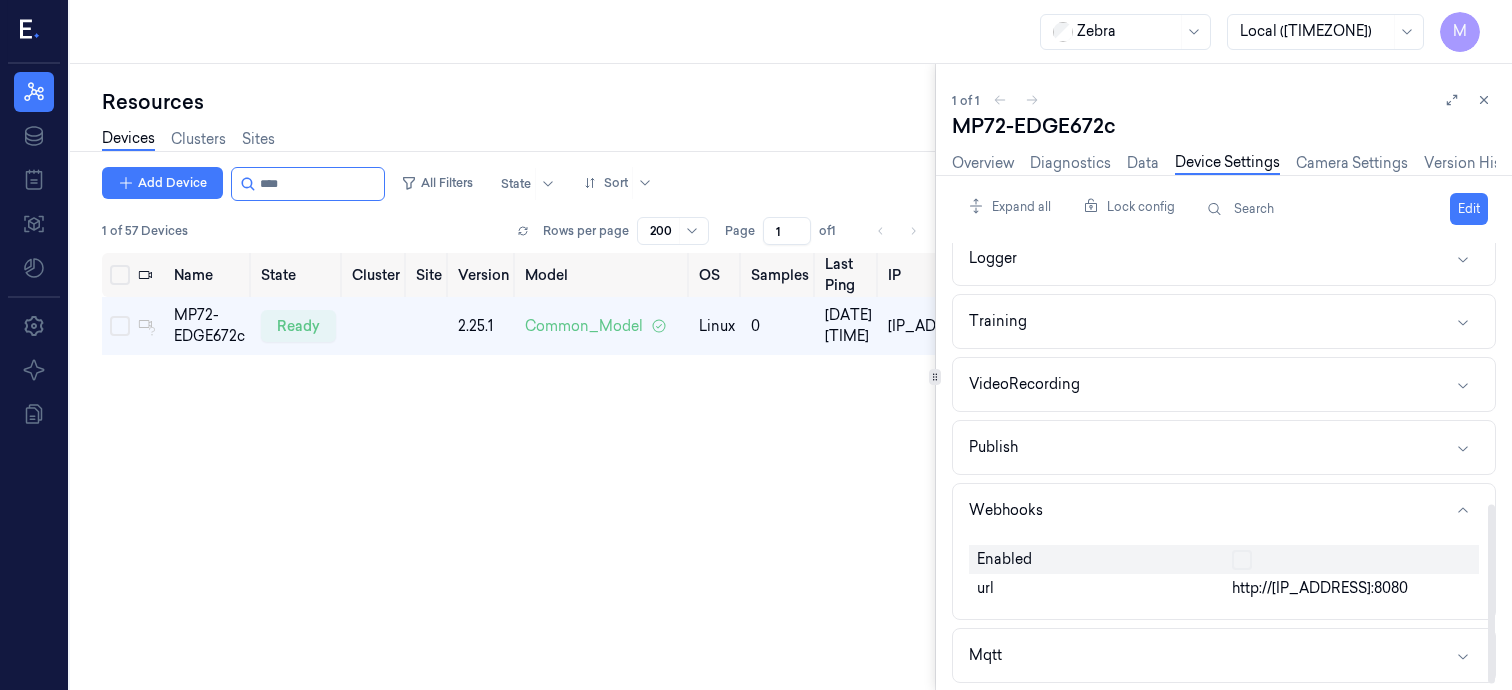 click on "Enabled" at bounding box center (1096, 559) 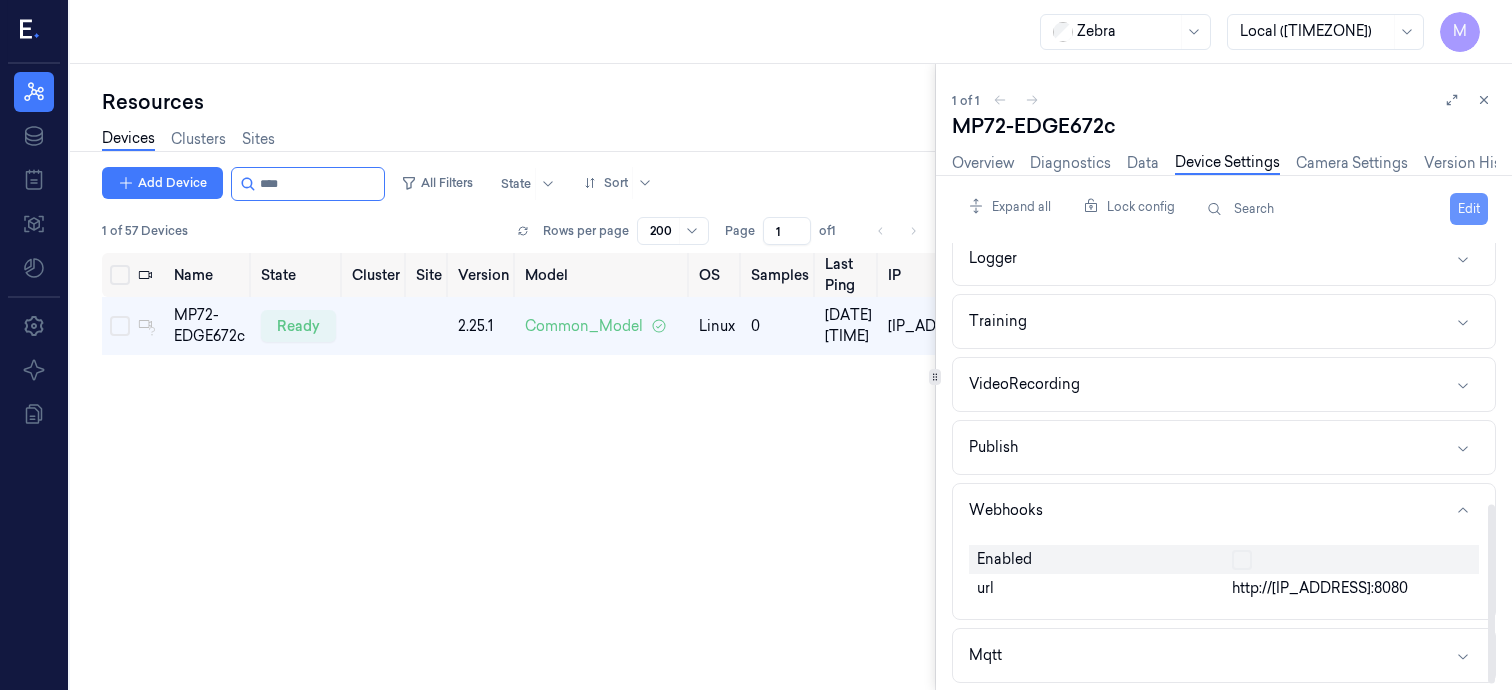 click on "Edit" at bounding box center (1469, 209) 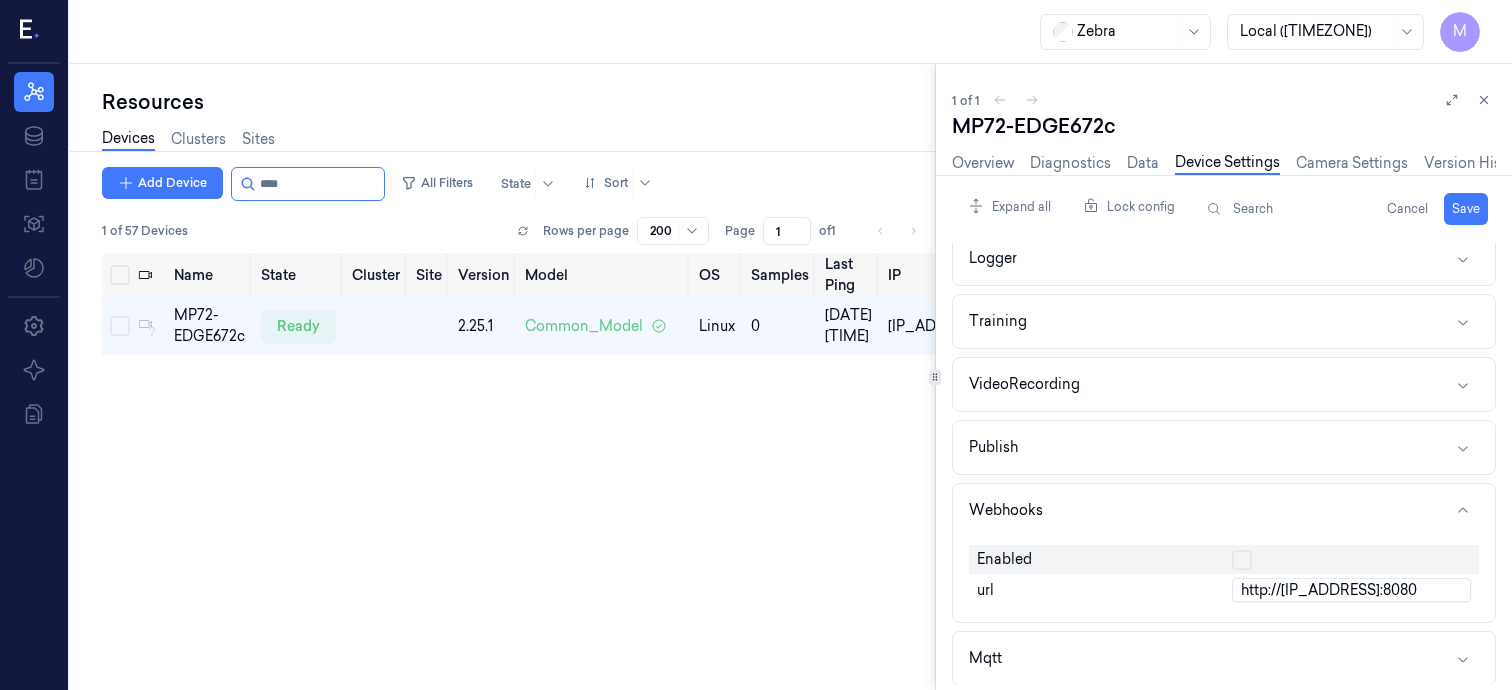 click on "Save" at bounding box center (1466, 209) 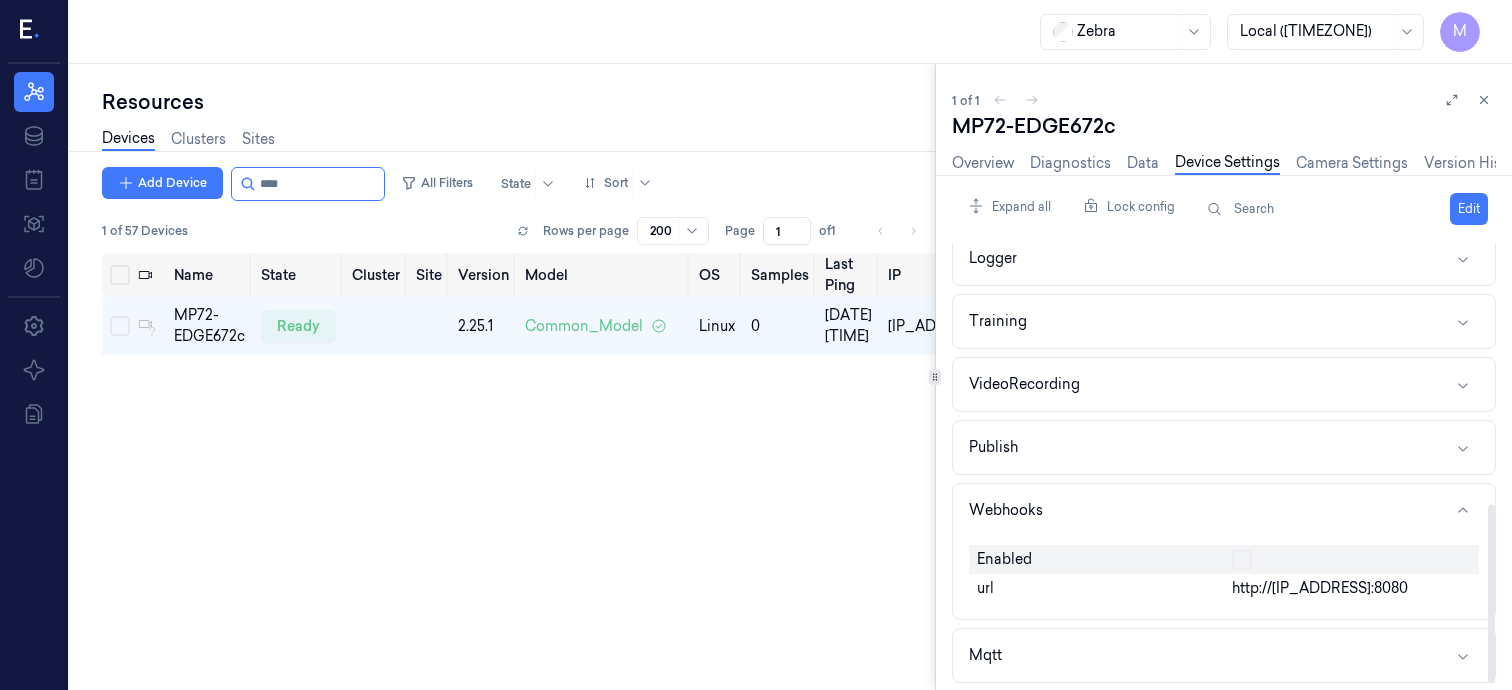 click on "Enabled" at bounding box center [1004, 559] 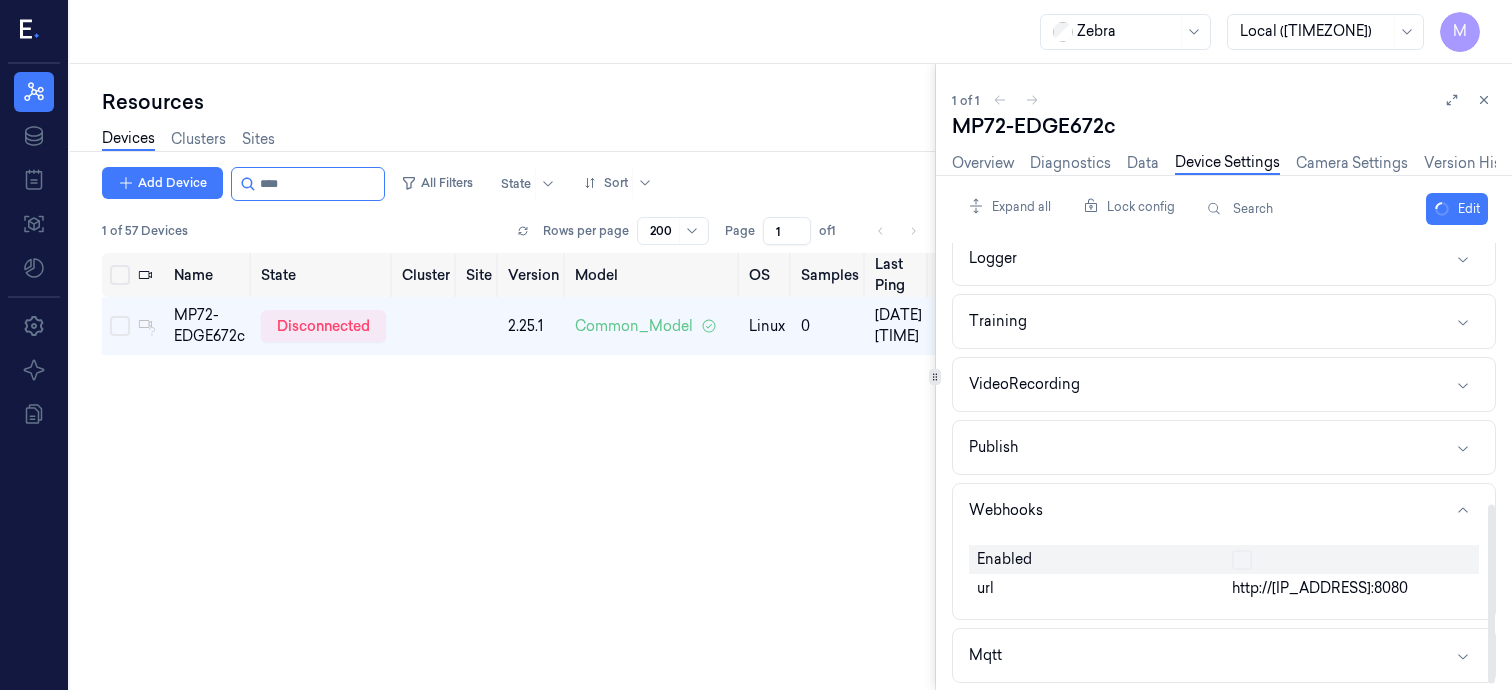 click on "Enabled" at bounding box center (1096, 559) 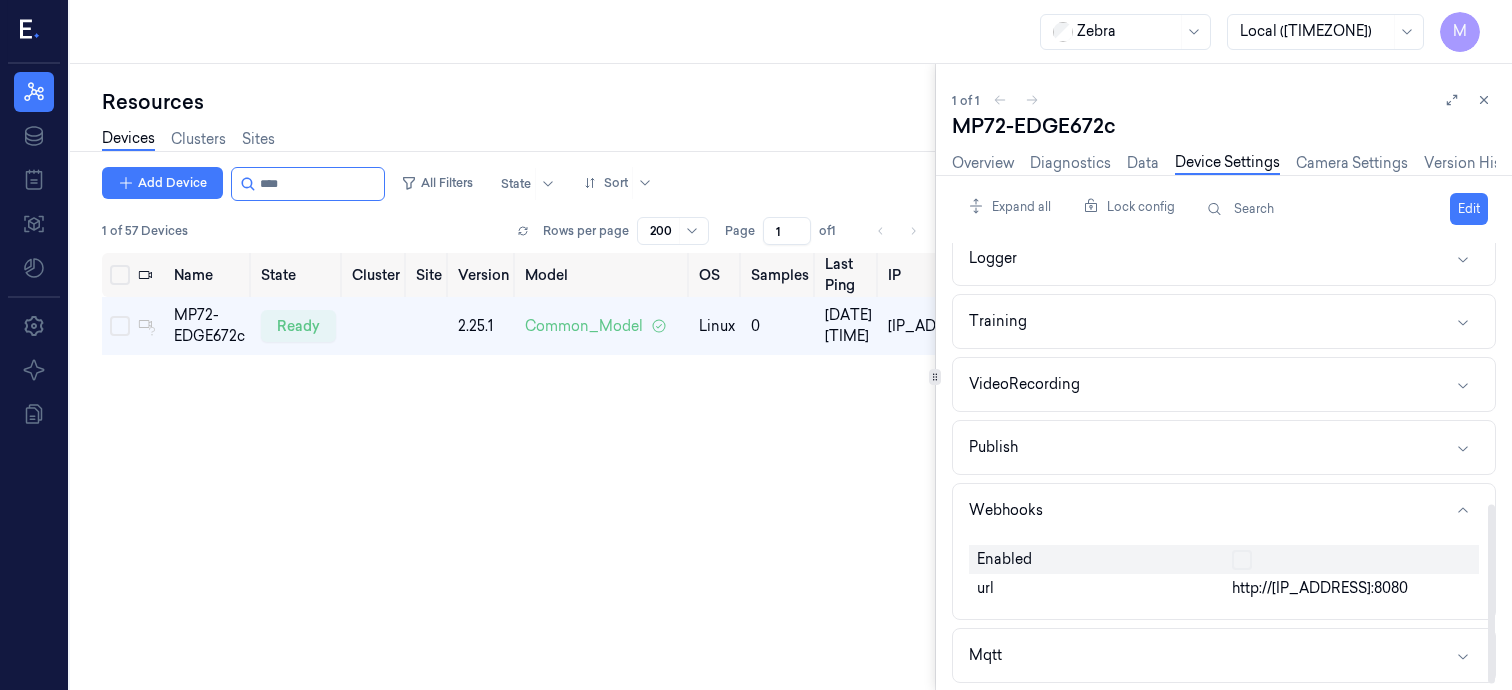 click on "http://[IP_ADDRESS]:8080" at bounding box center [1351, 588] 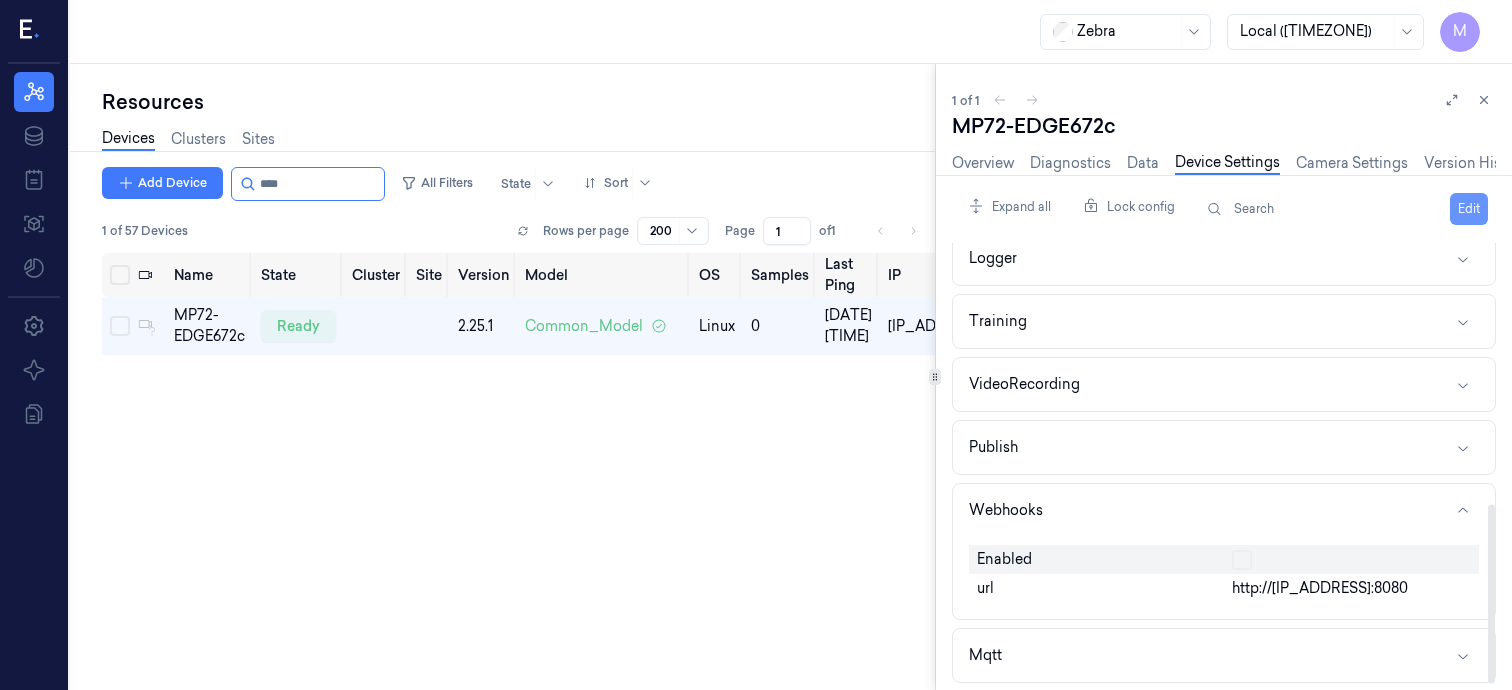 click on "Edit" at bounding box center (1469, 209) 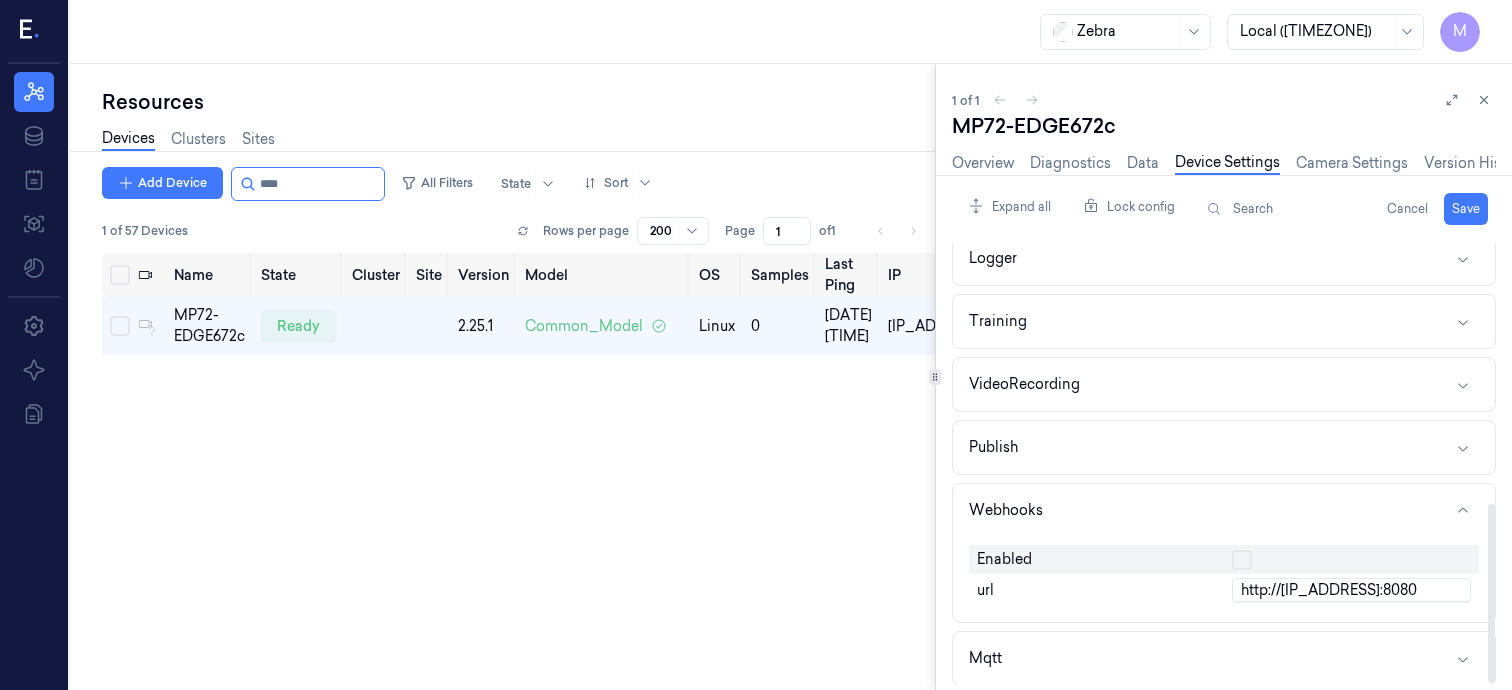 click at bounding box center (1242, 560) 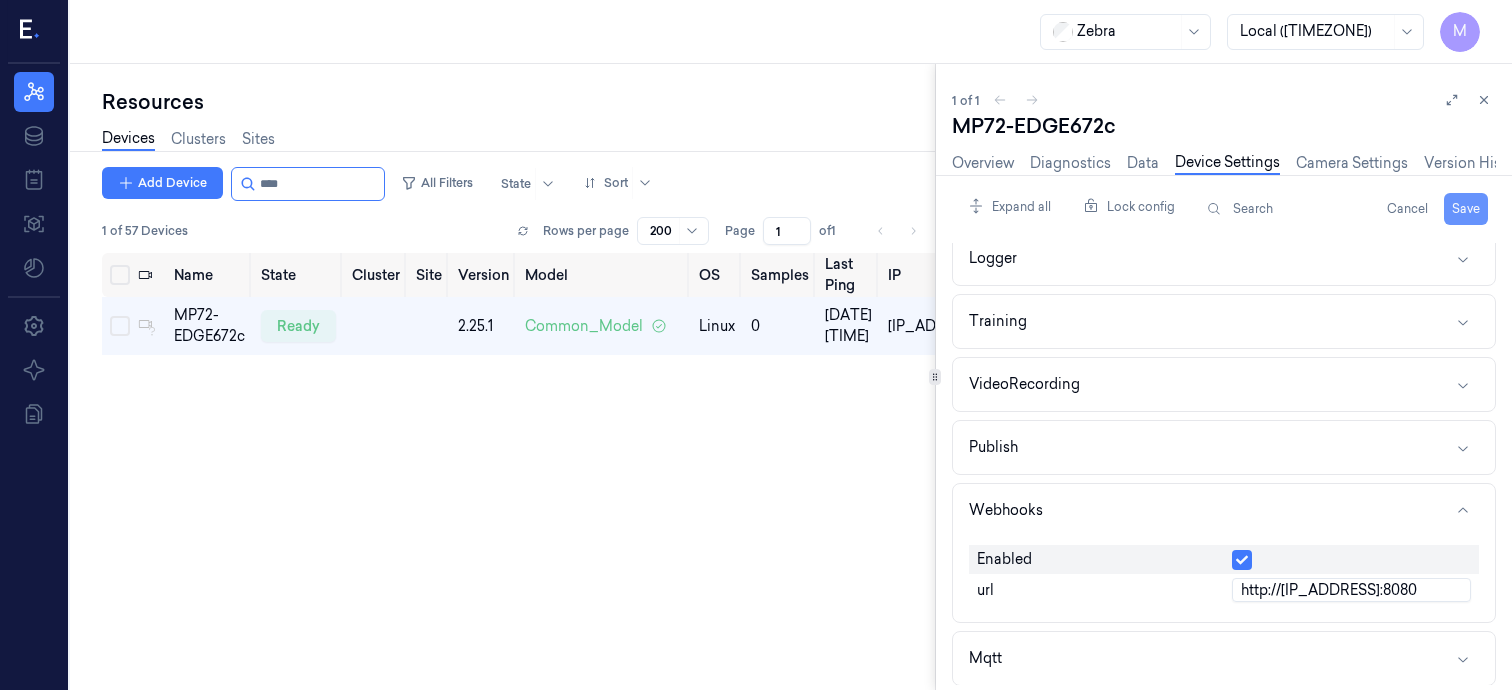 click on "Save" at bounding box center [1466, 209] 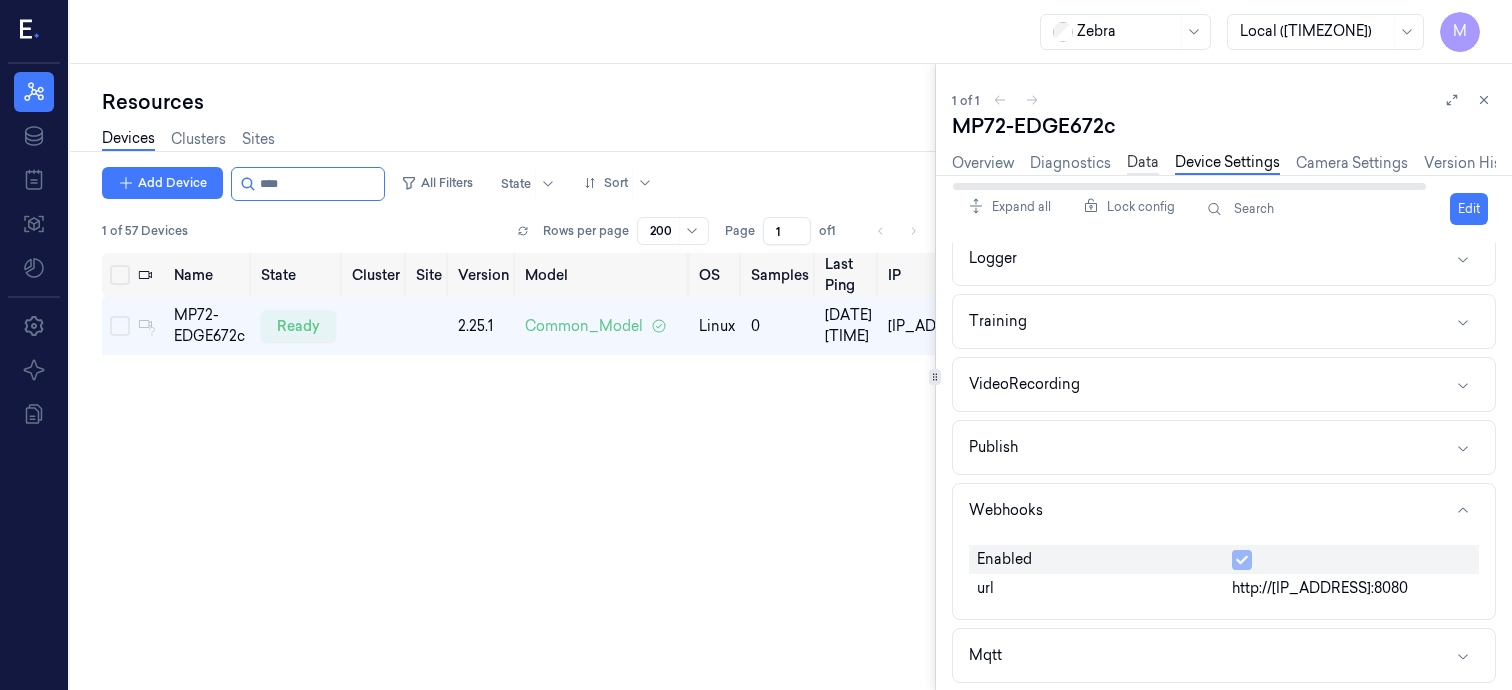 click on "Data" at bounding box center (1143, 163) 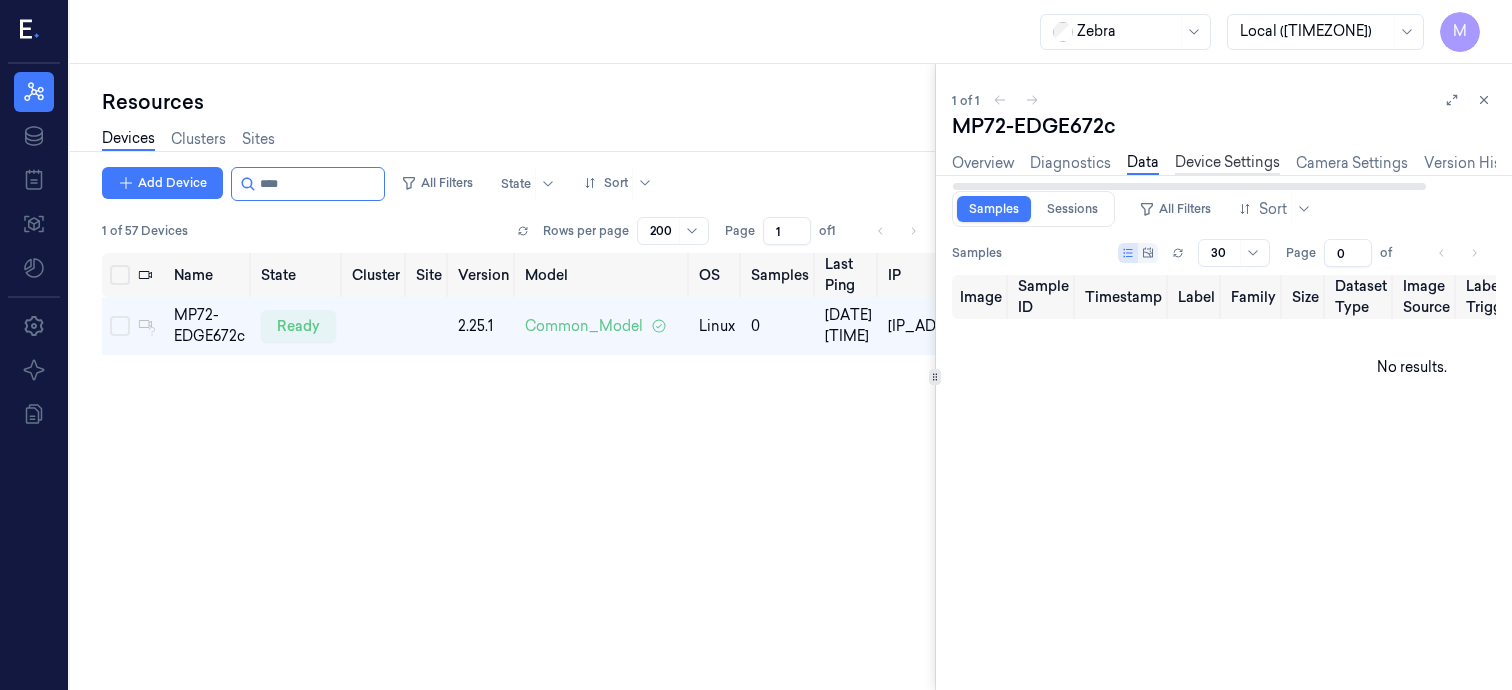 click on "Device Settings" at bounding box center [1227, 163] 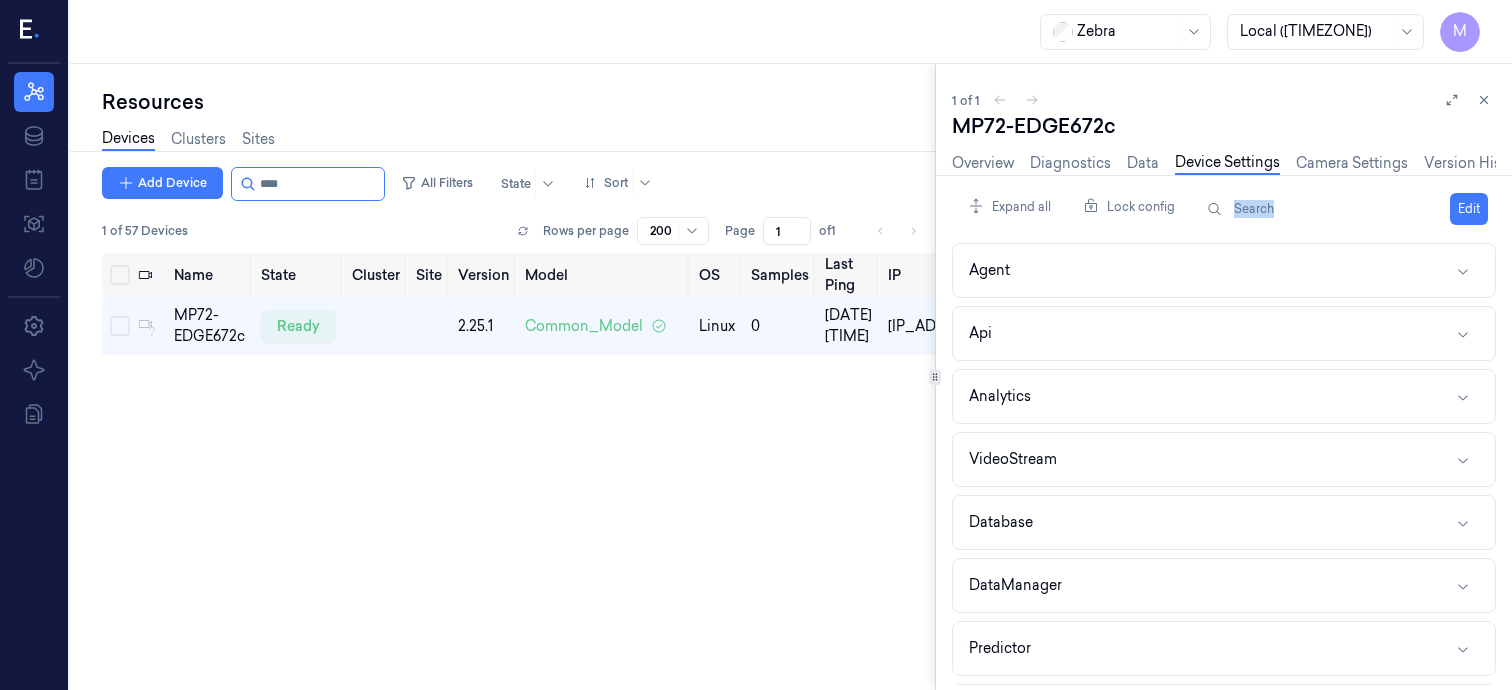 drag, startPoint x: 1211, startPoint y: 177, endPoint x: 1332, endPoint y: 187, distance: 121.41252 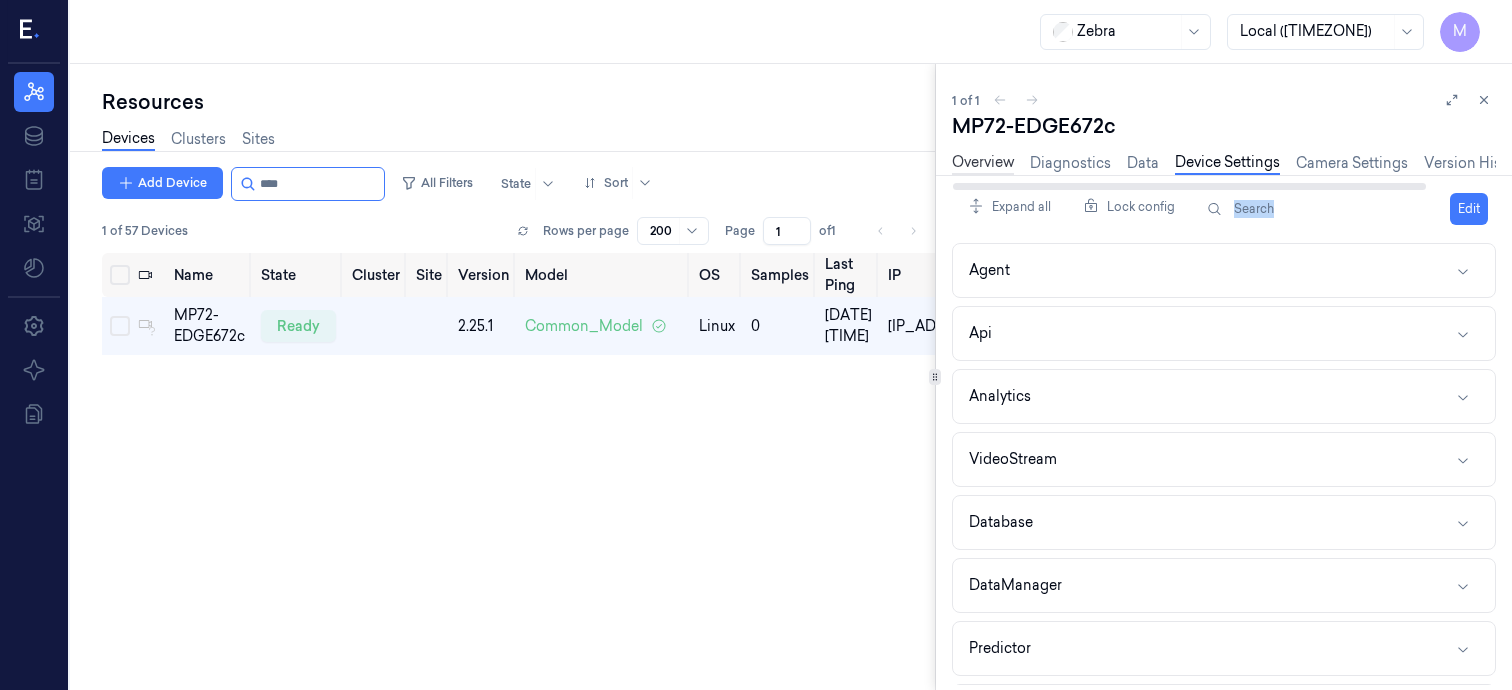 click on "Overview" at bounding box center (983, 163) 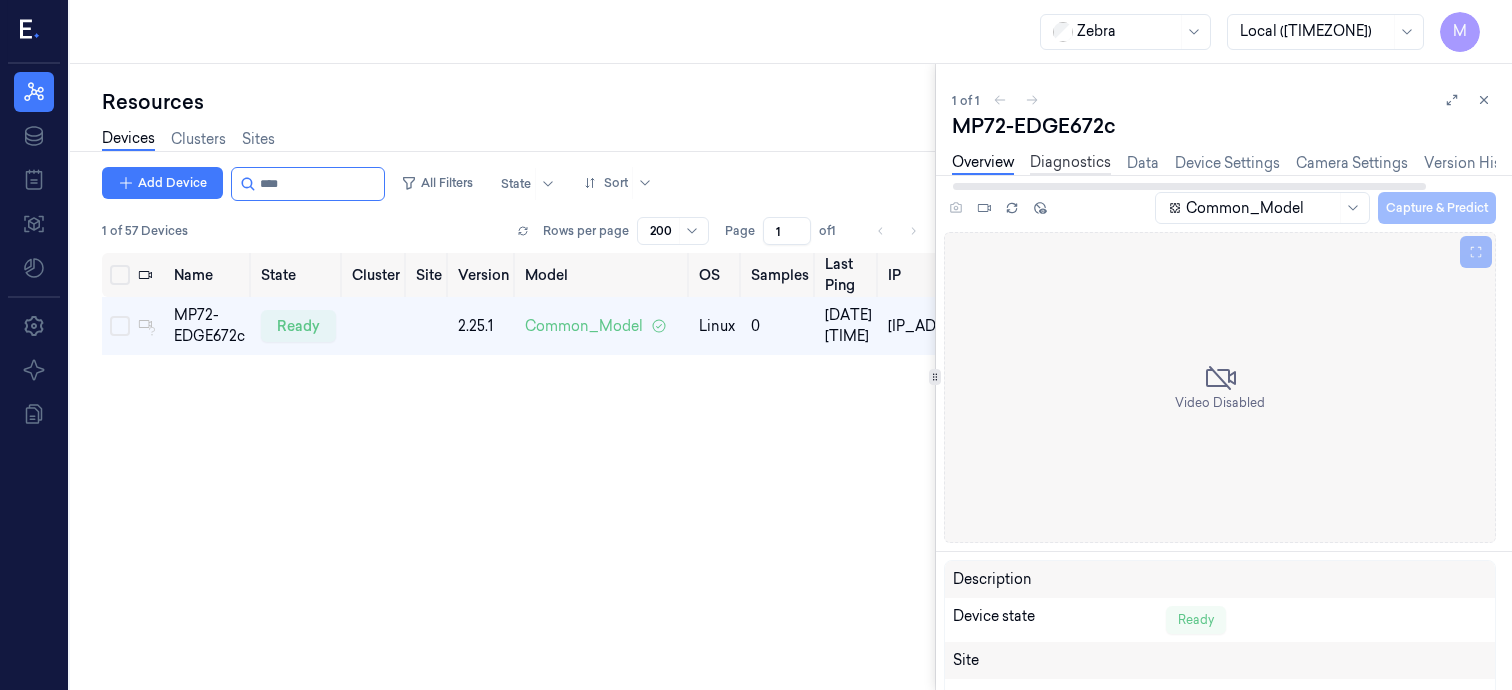 click on "Diagnostics" at bounding box center [1070, 163] 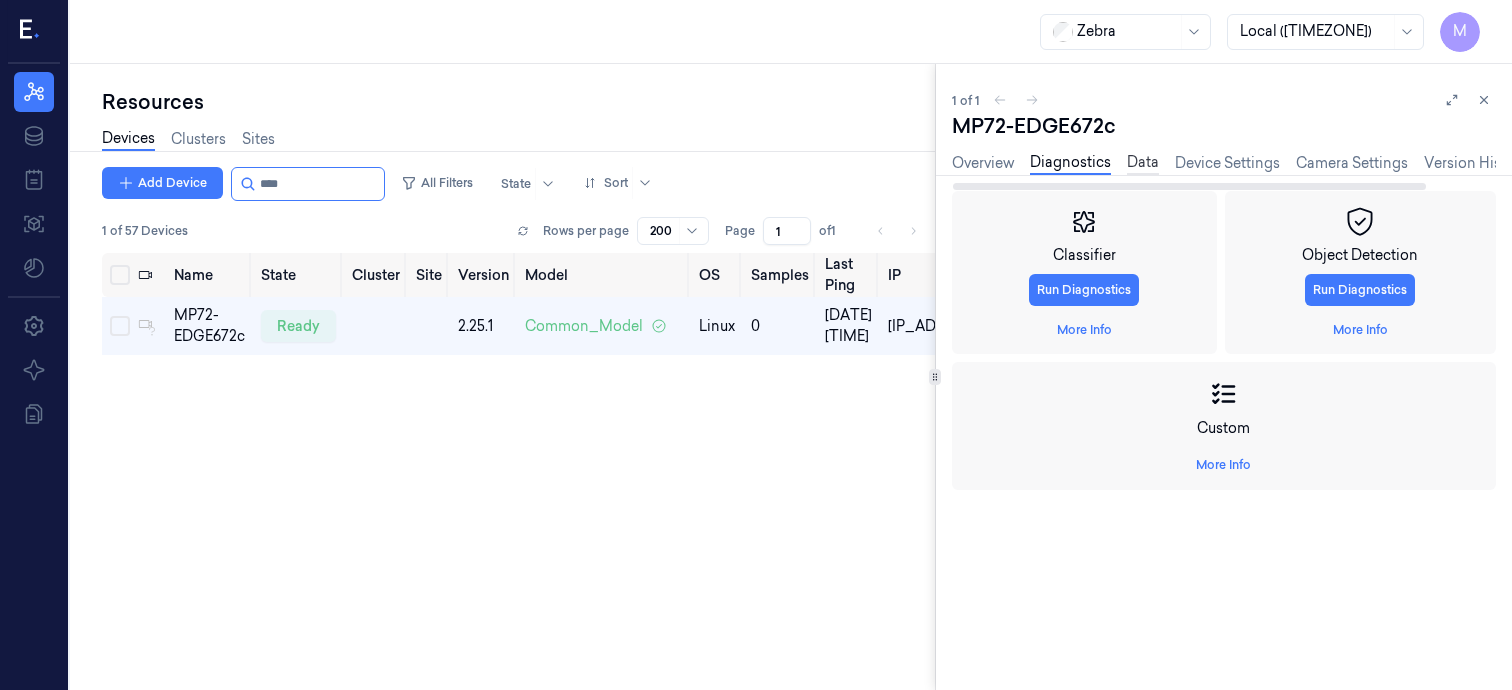 click on "Data" at bounding box center (1143, 163) 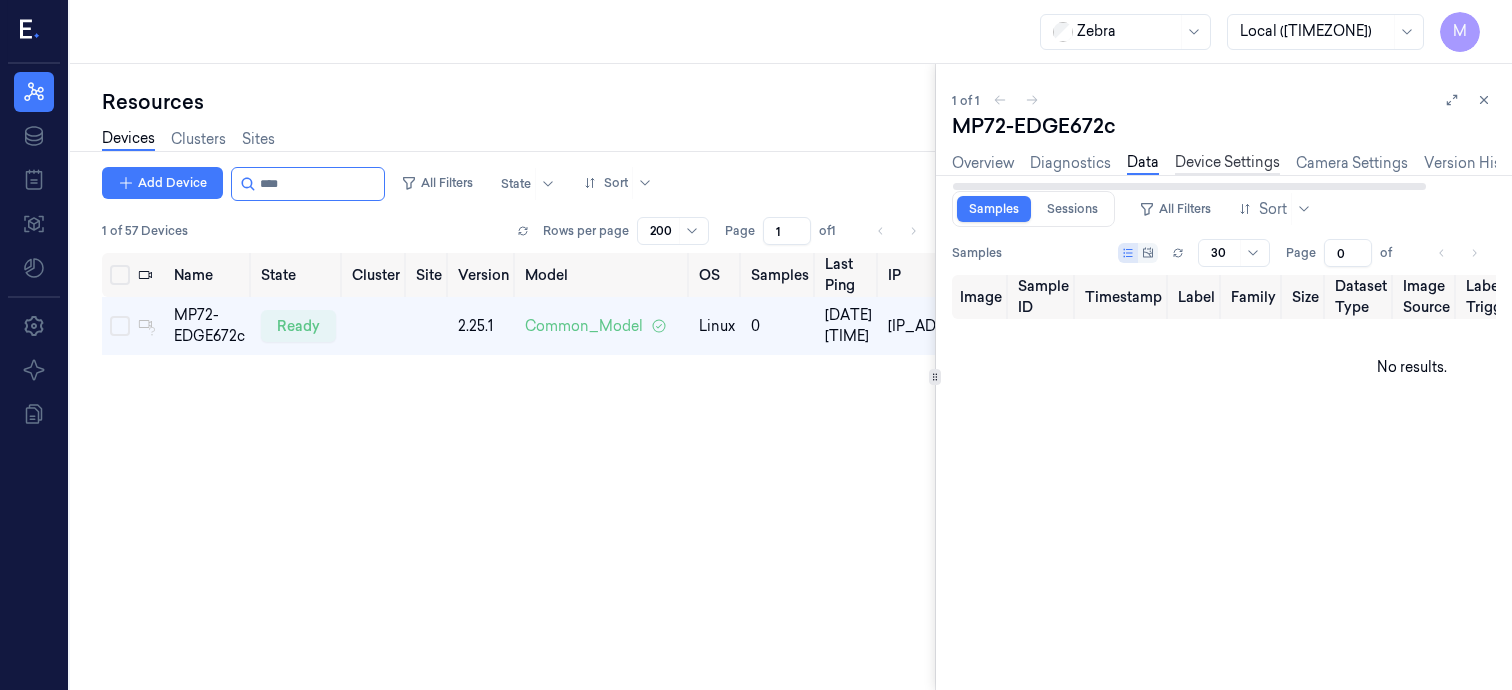 click on "Device Settings" at bounding box center (1227, 163) 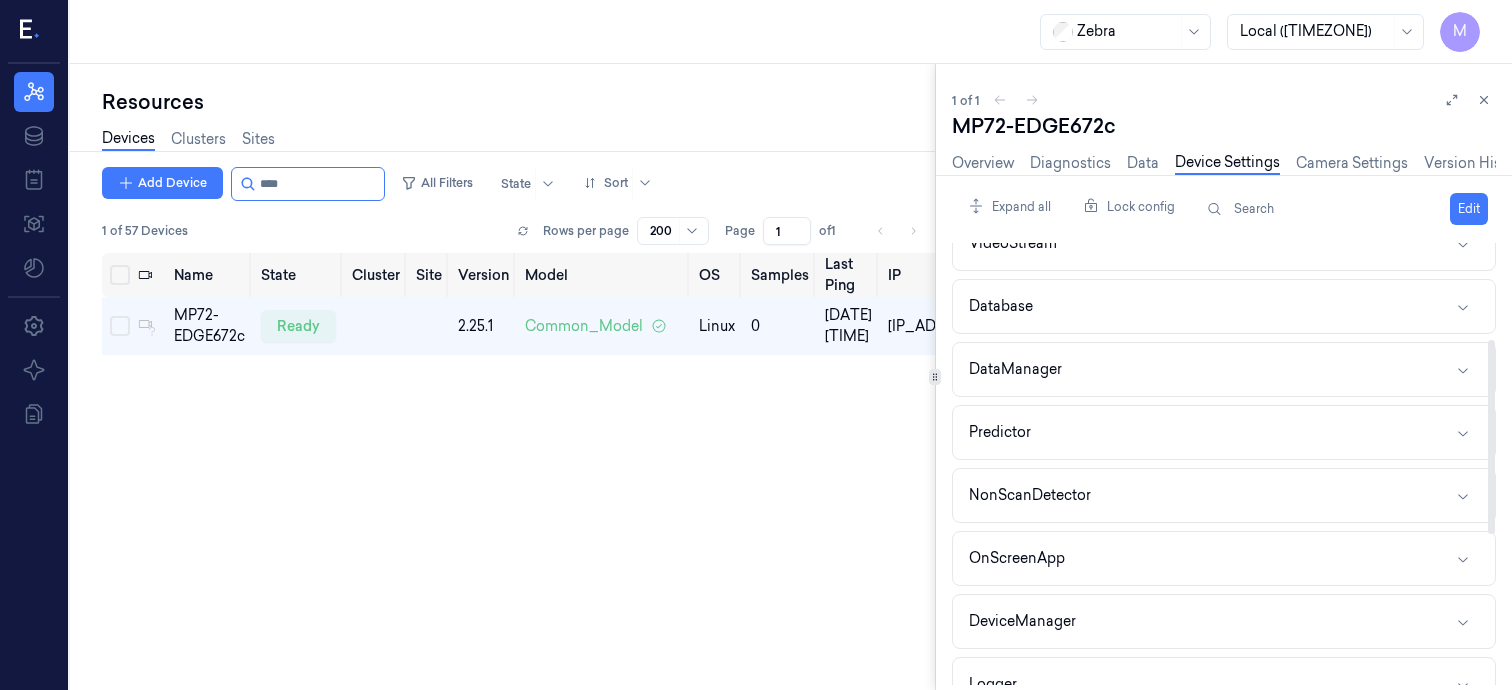 scroll, scrollTop: 218, scrollLeft: 0, axis: vertical 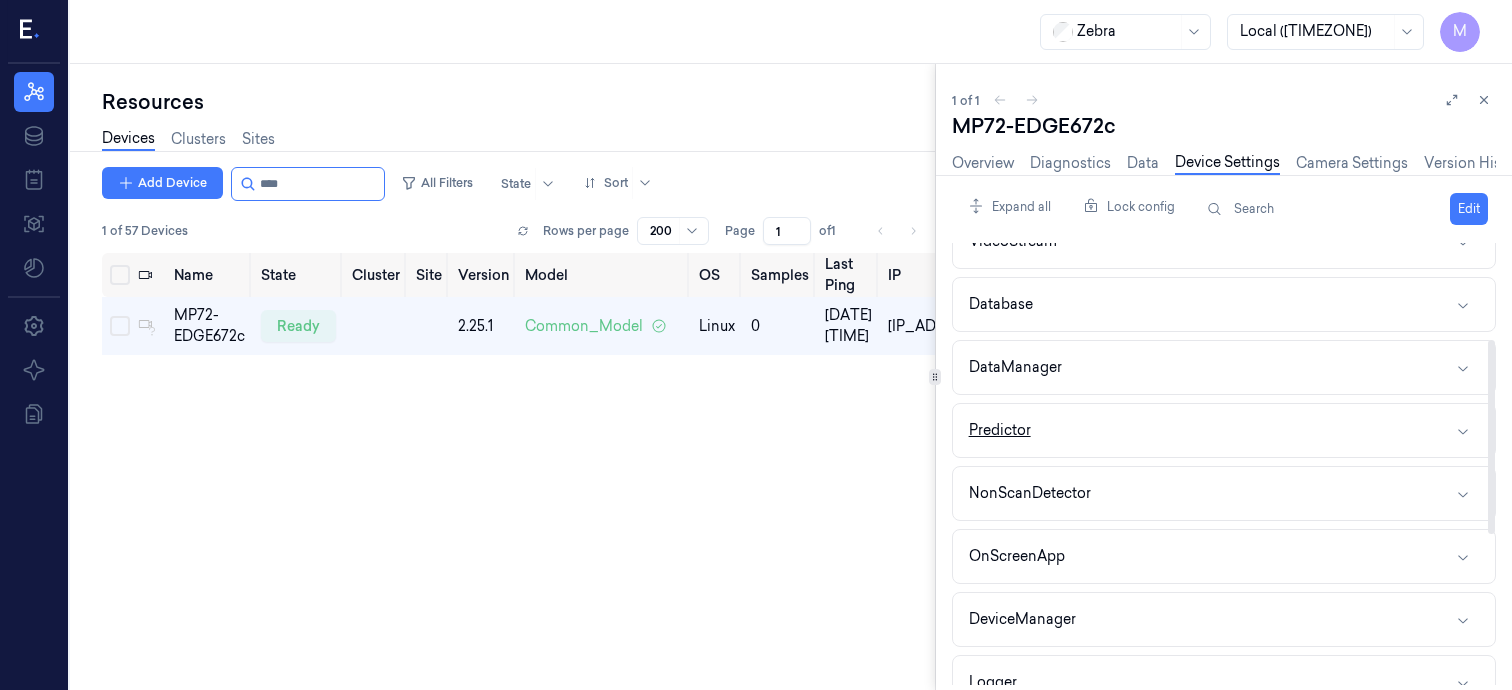click 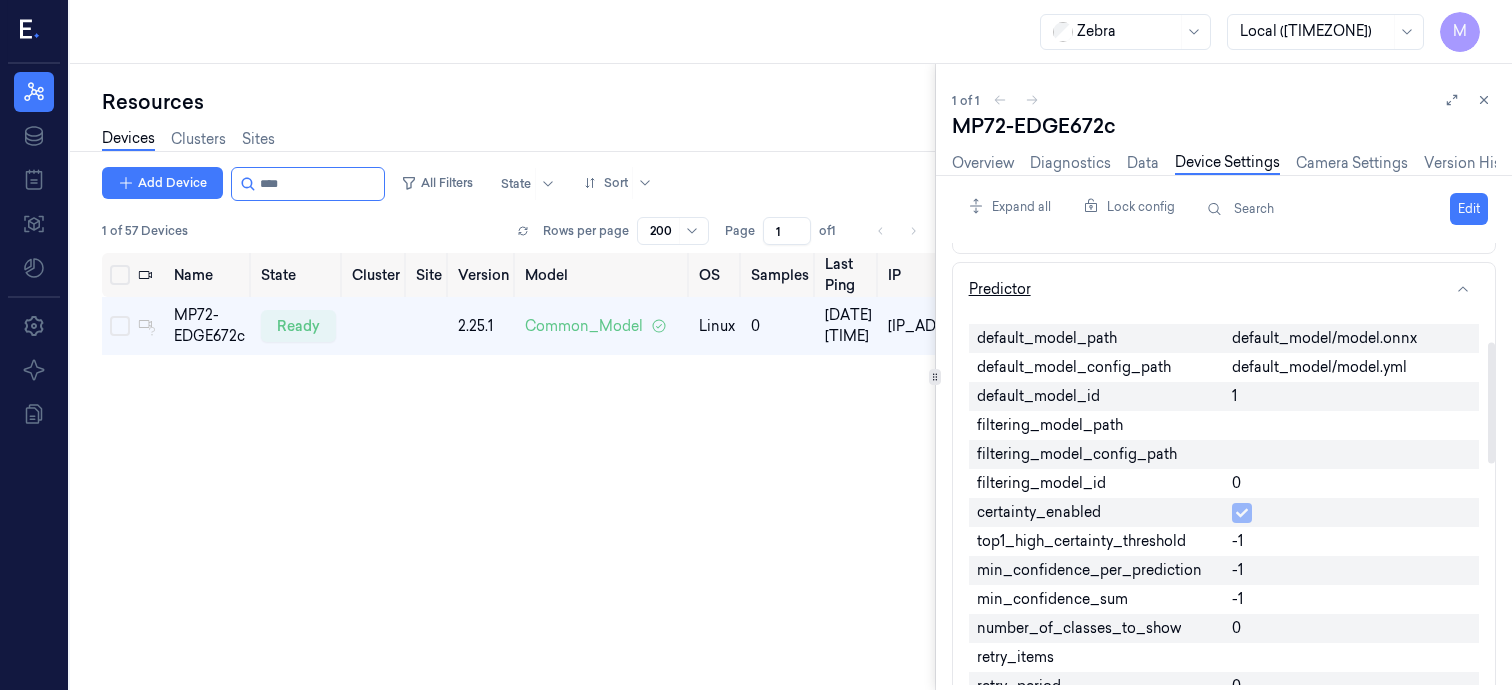 scroll, scrollTop: 358, scrollLeft: 0, axis: vertical 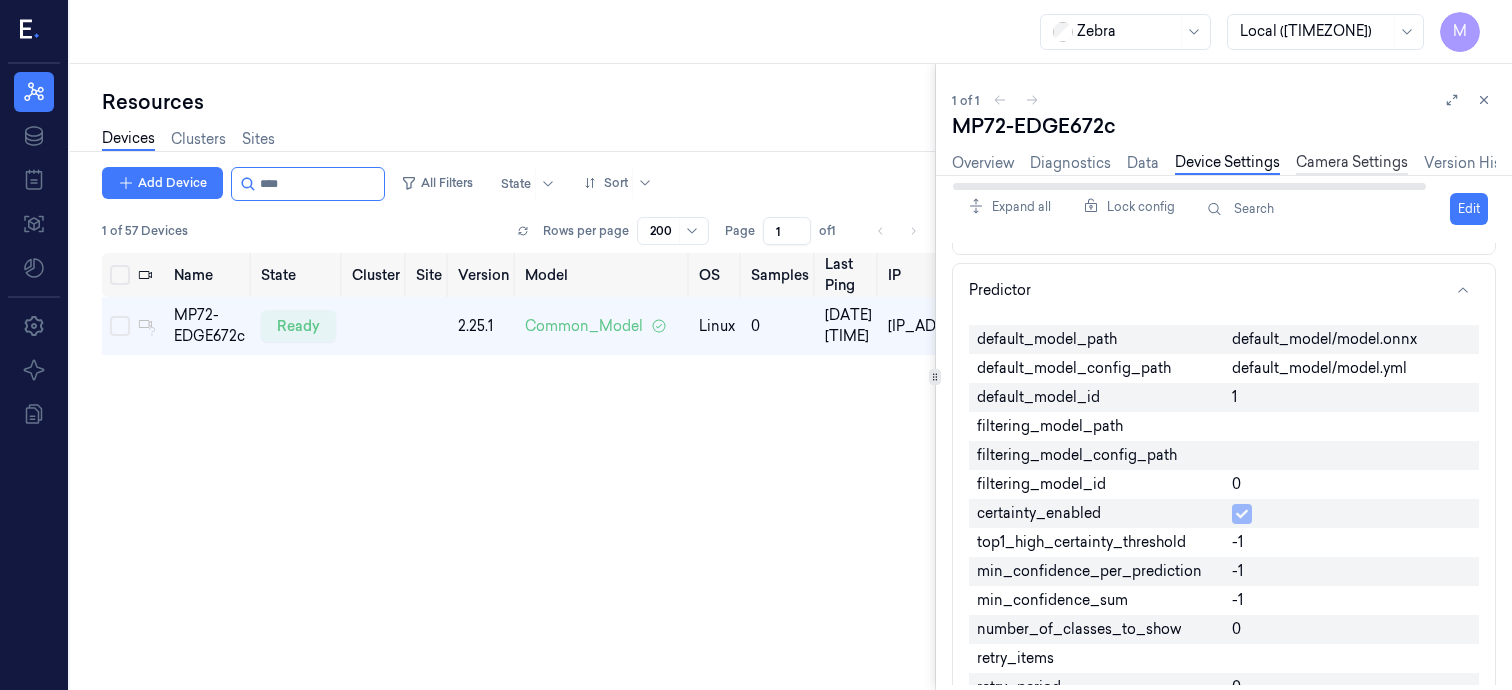 click on "Camera Settings" at bounding box center [1352, 163] 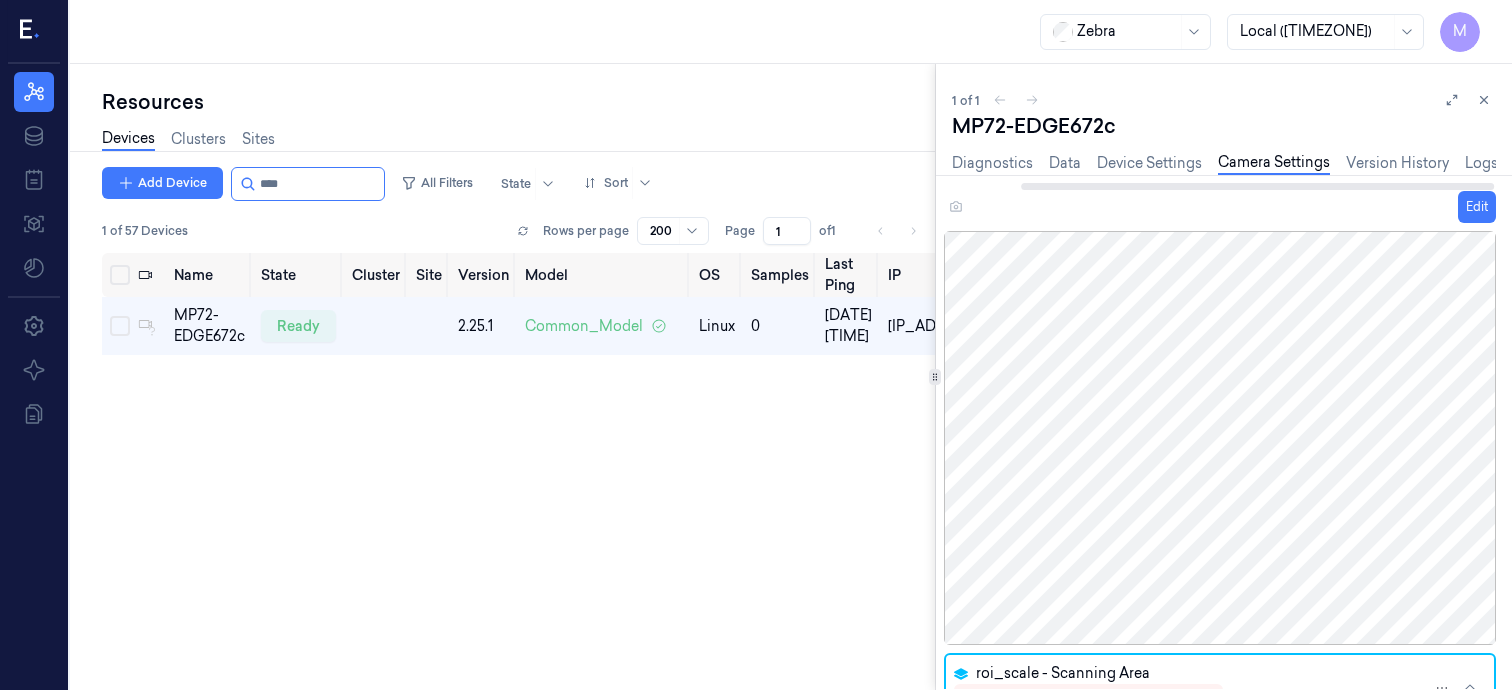 scroll, scrollTop: 0, scrollLeft: 78, axis: horizontal 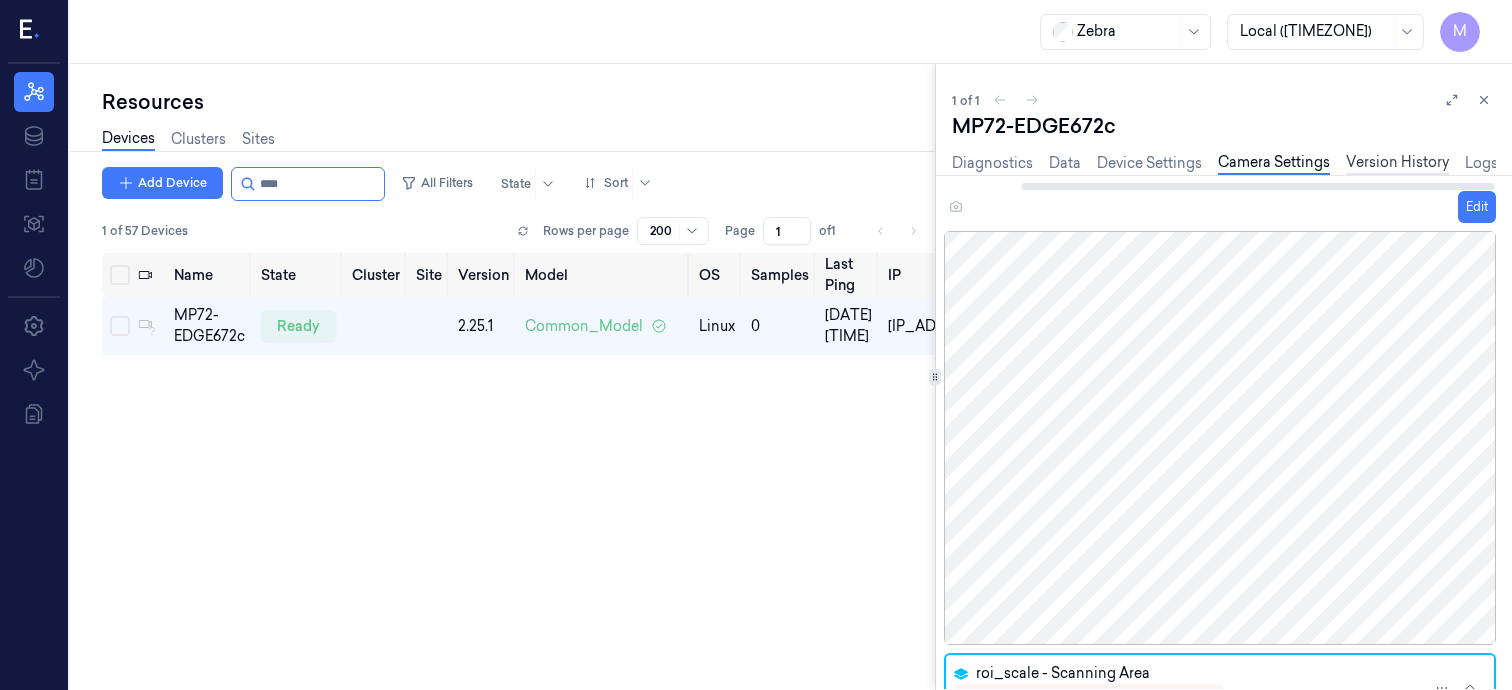 click on "Version History" at bounding box center (1397, 163) 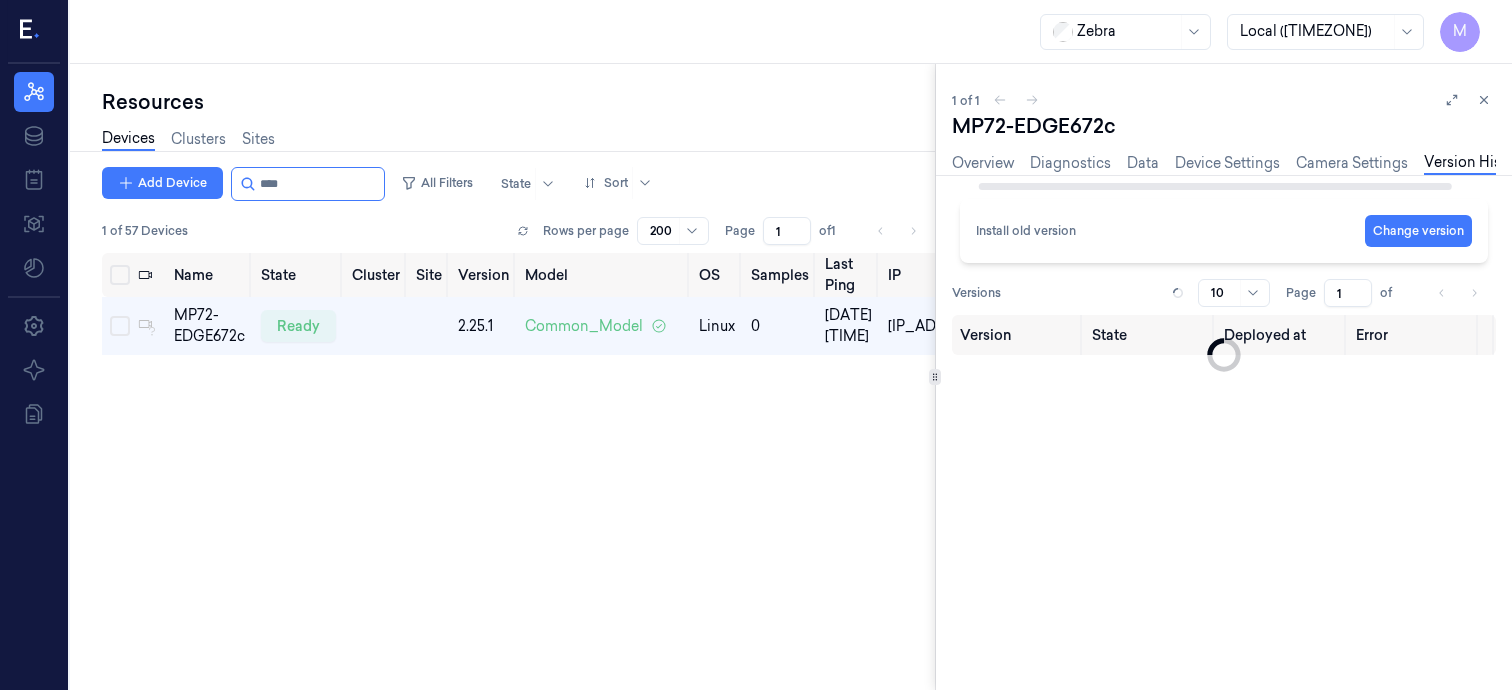 scroll, scrollTop: 0, scrollLeft: 29, axis: horizontal 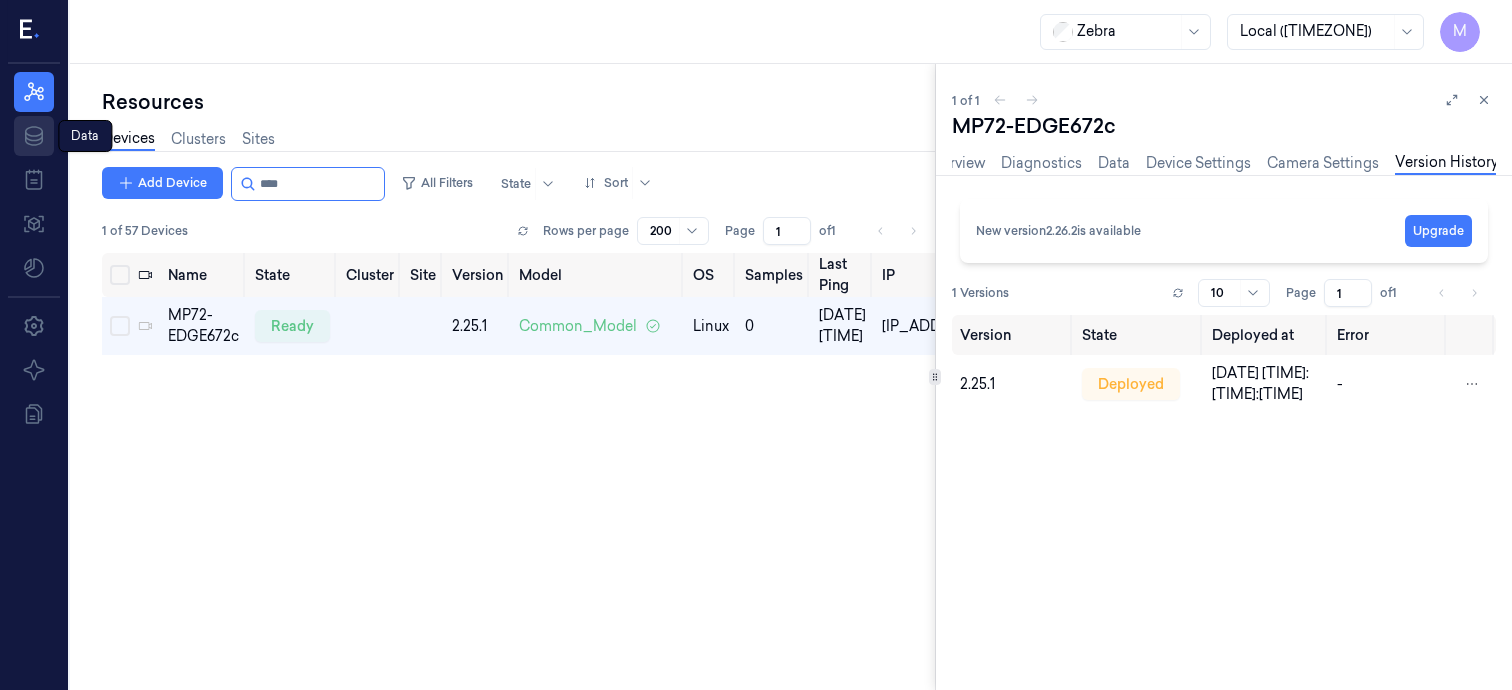 click 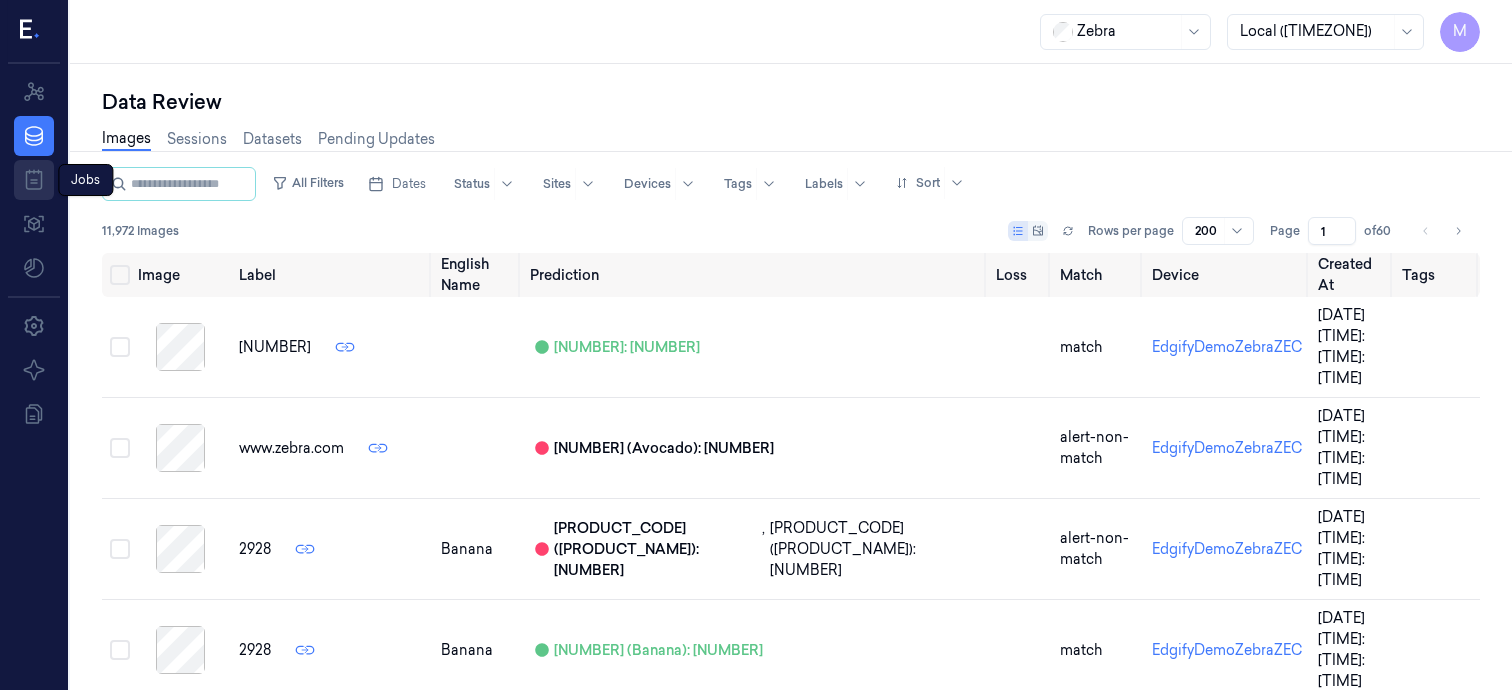 click 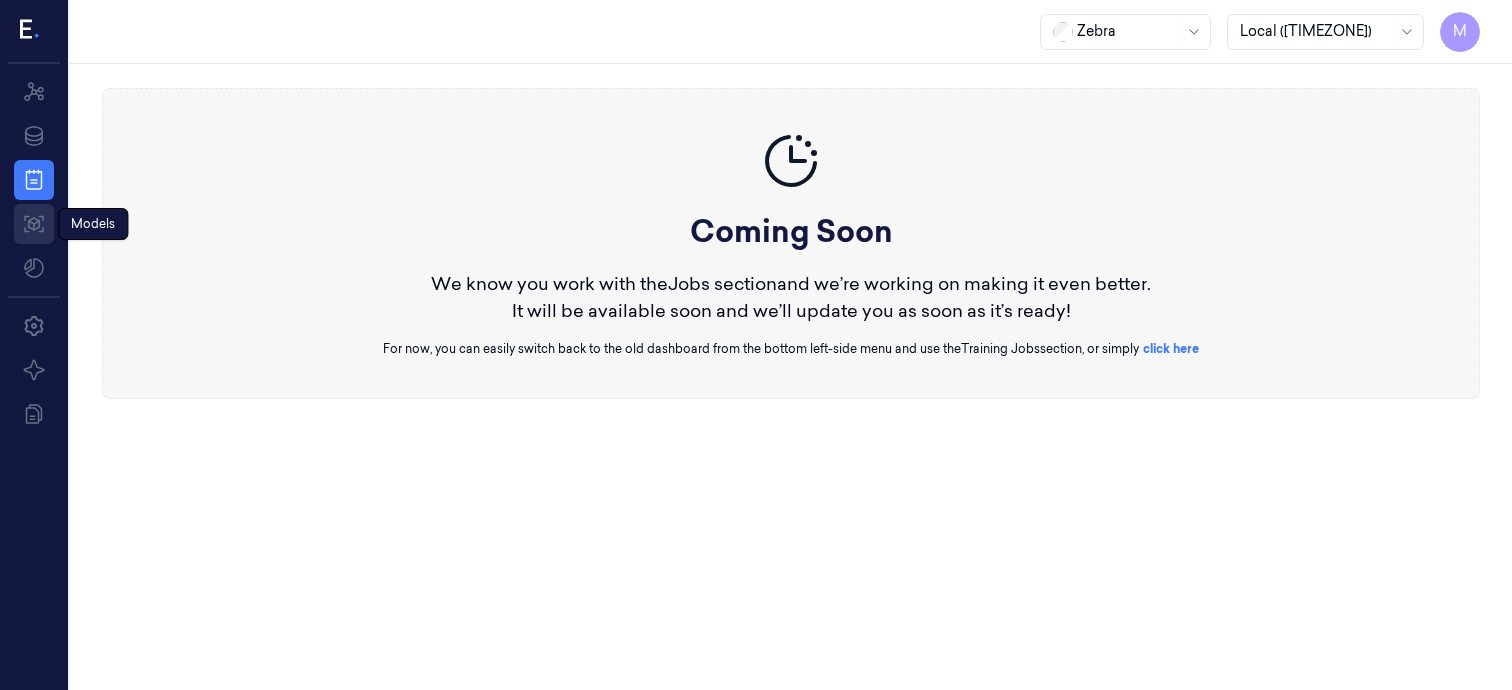 click 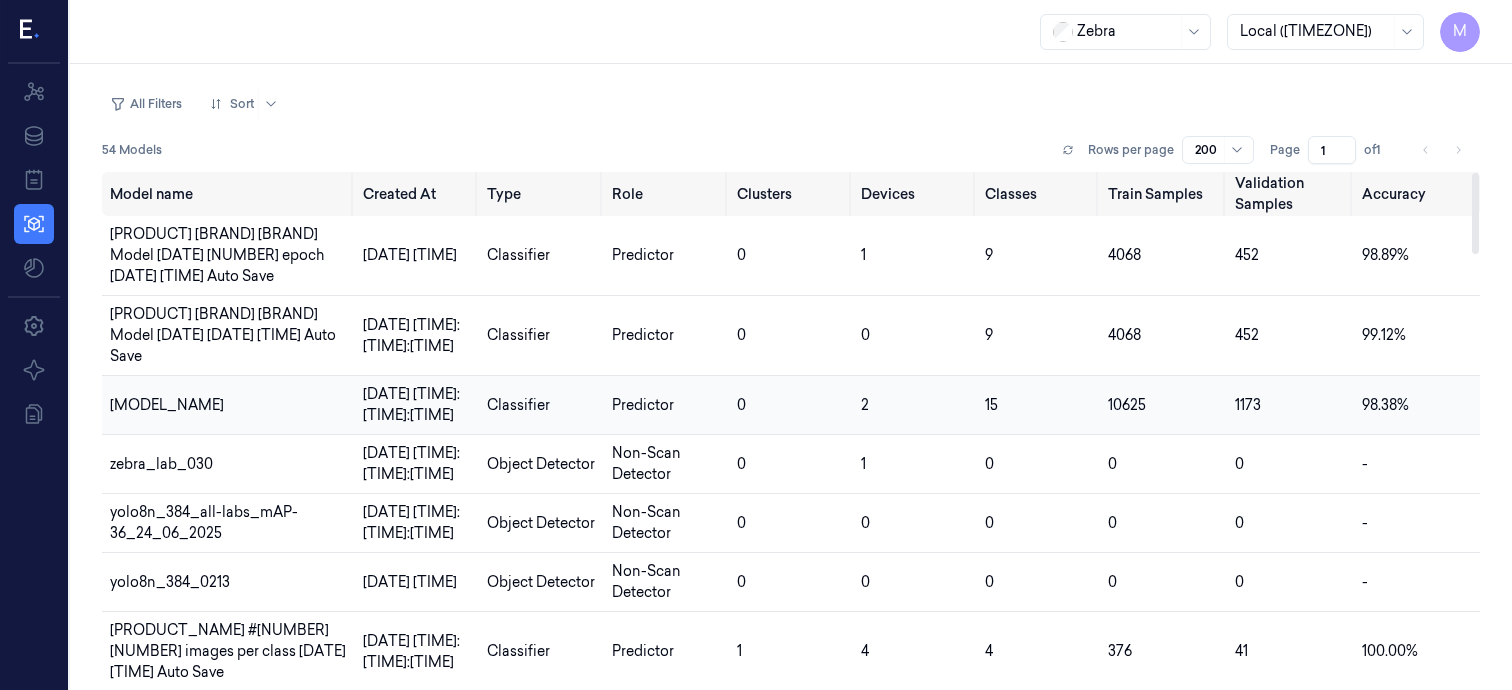 click on "[MODEL_NAME]" at bounding box center [167, 405] 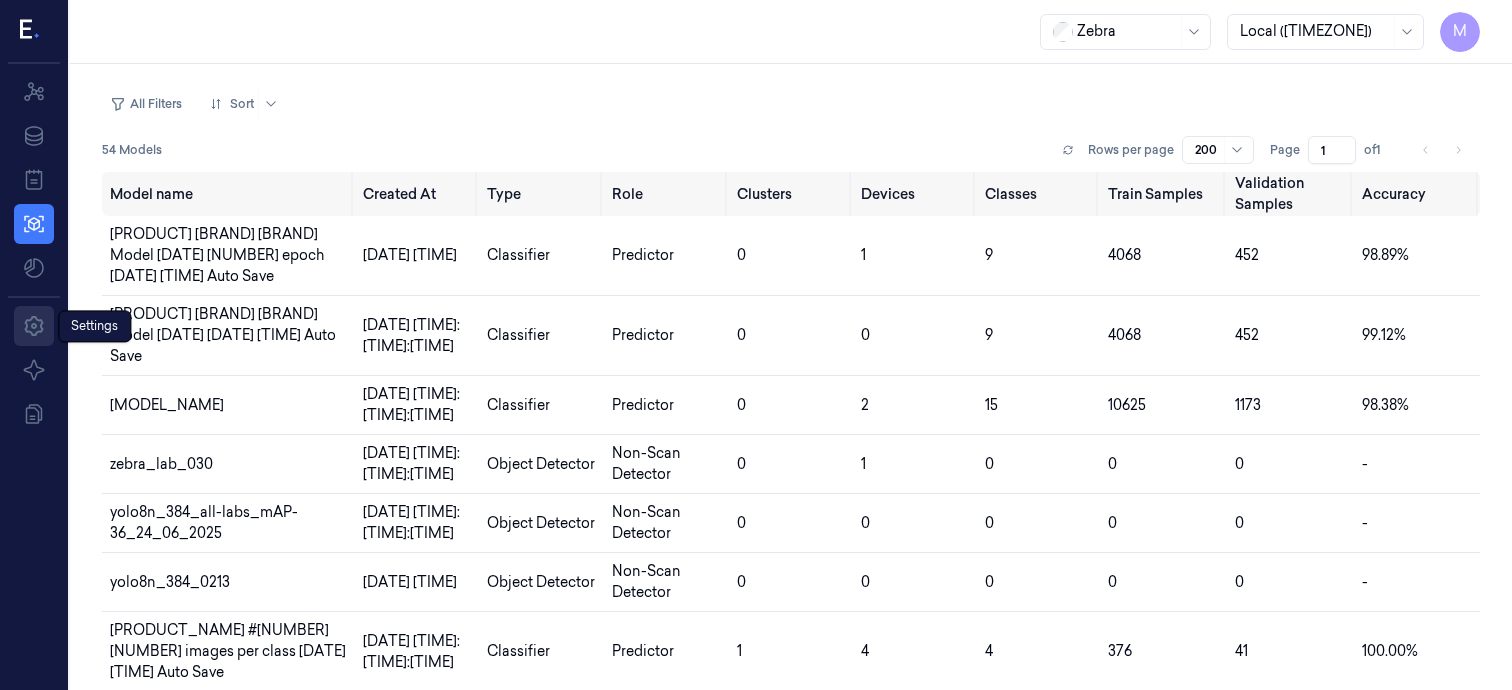 click 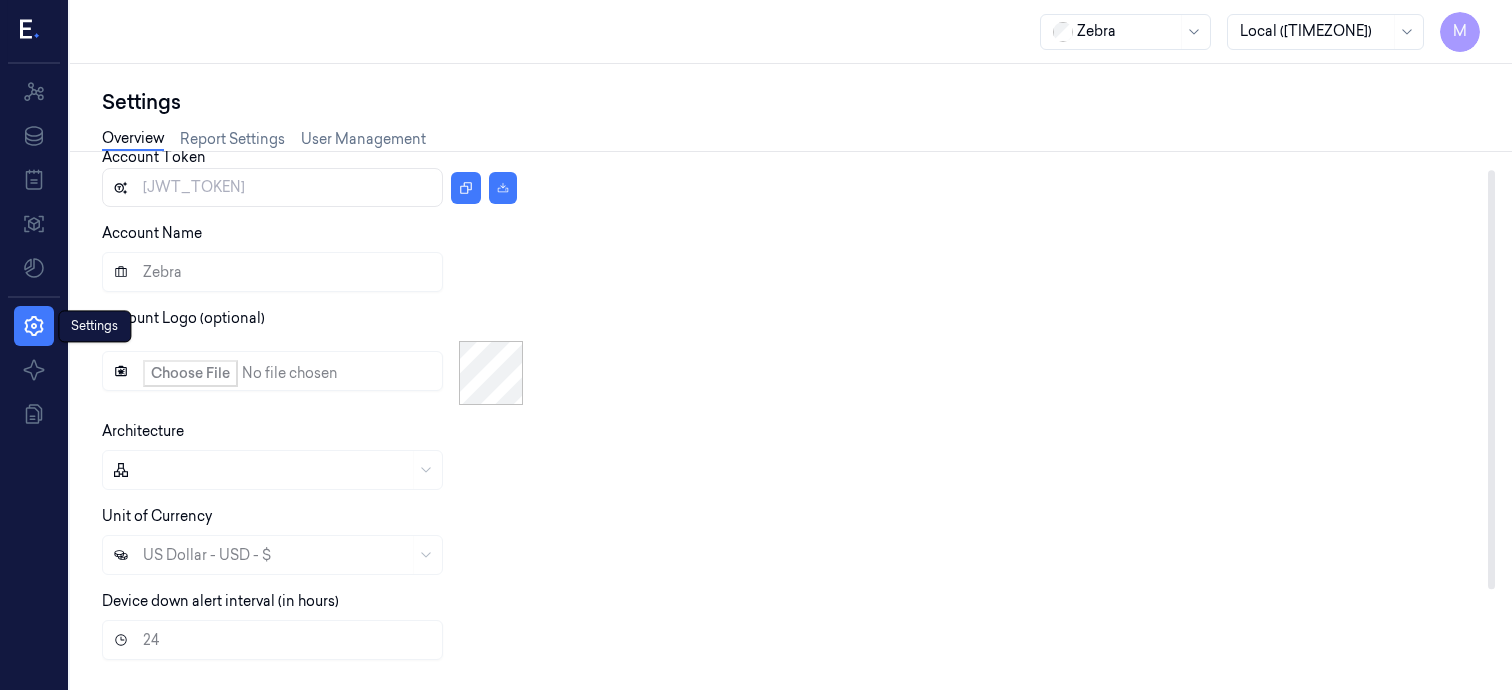 scroll, scrollTop: 22, scrollLeft: 0, axis: vertical 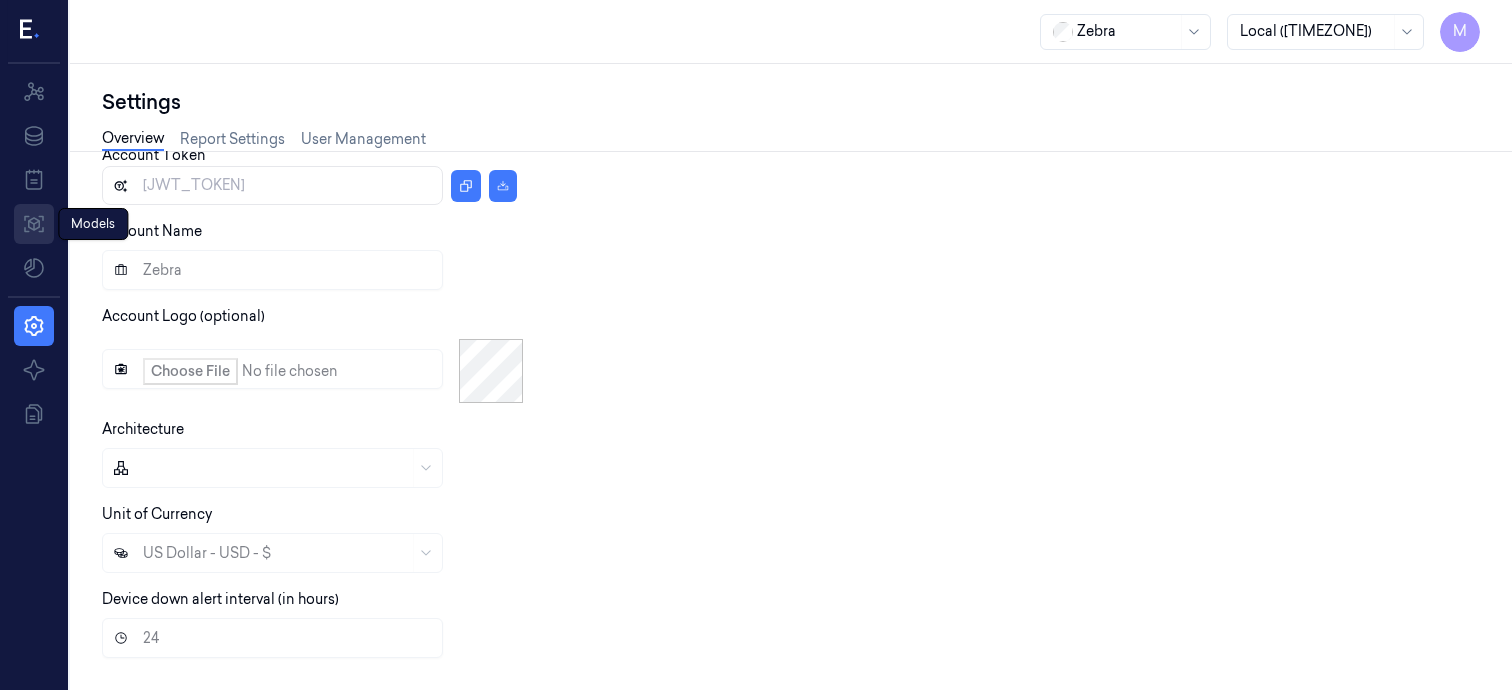 click 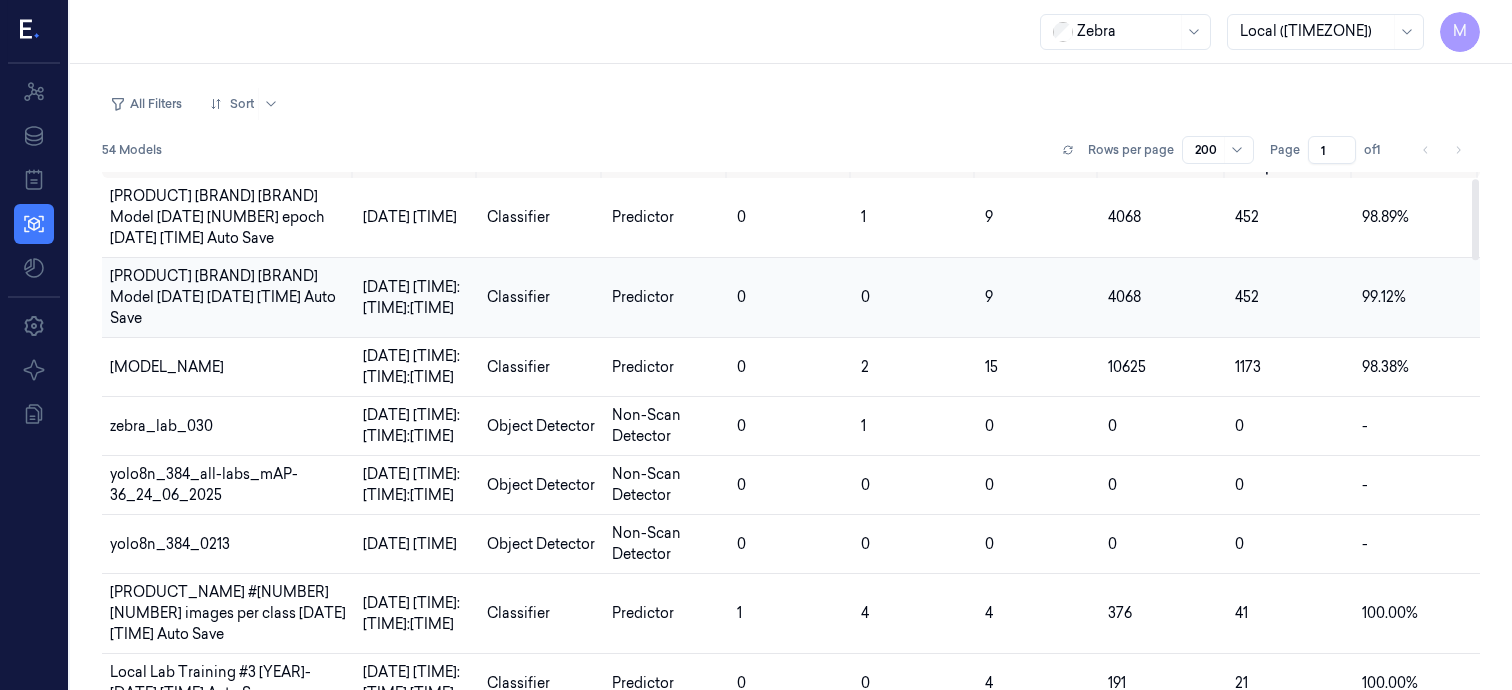 scroll, scrollTop: 40, scrollLeft: 0, axis: vertical 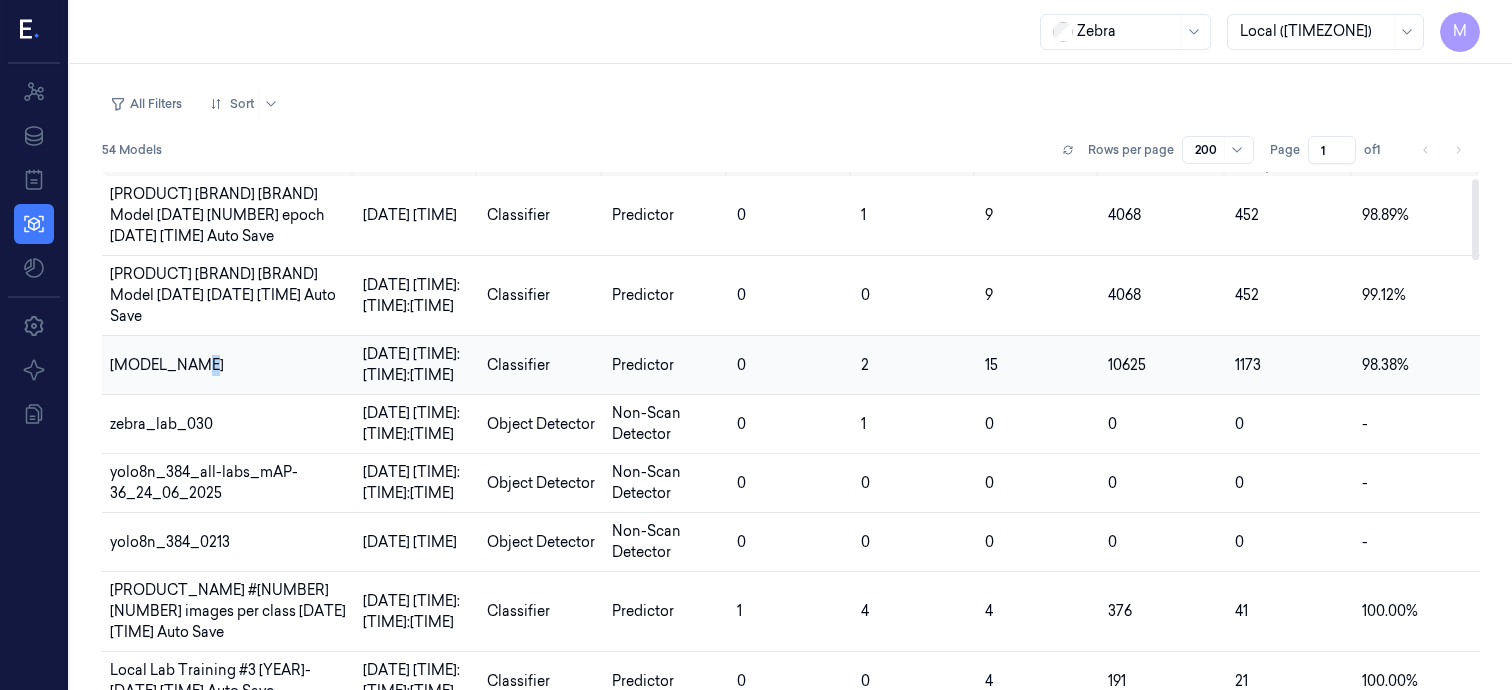 click on "[MODEL_NAME]" at bounding box center (167, 365) 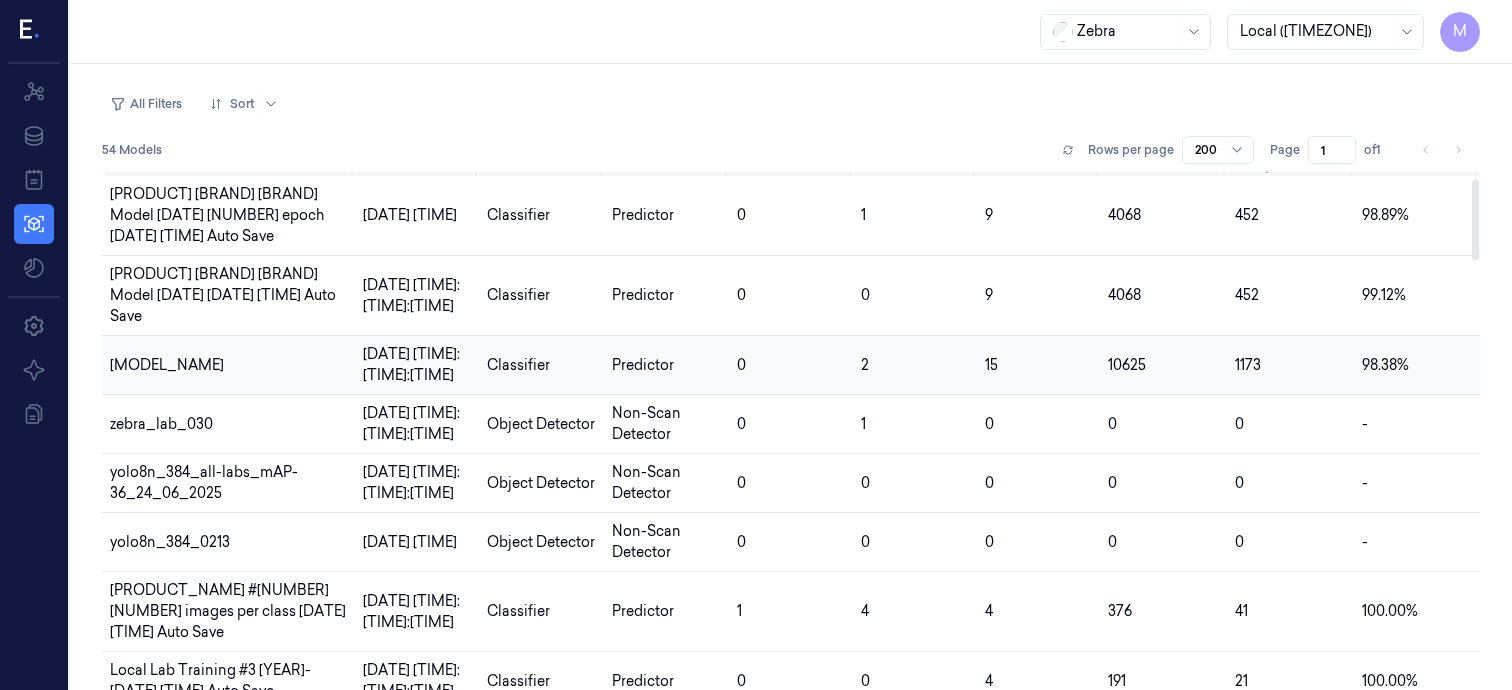 click on "[DATE] [TIME]:[TIME]:[TIME]" at bounding box center (411, 364) 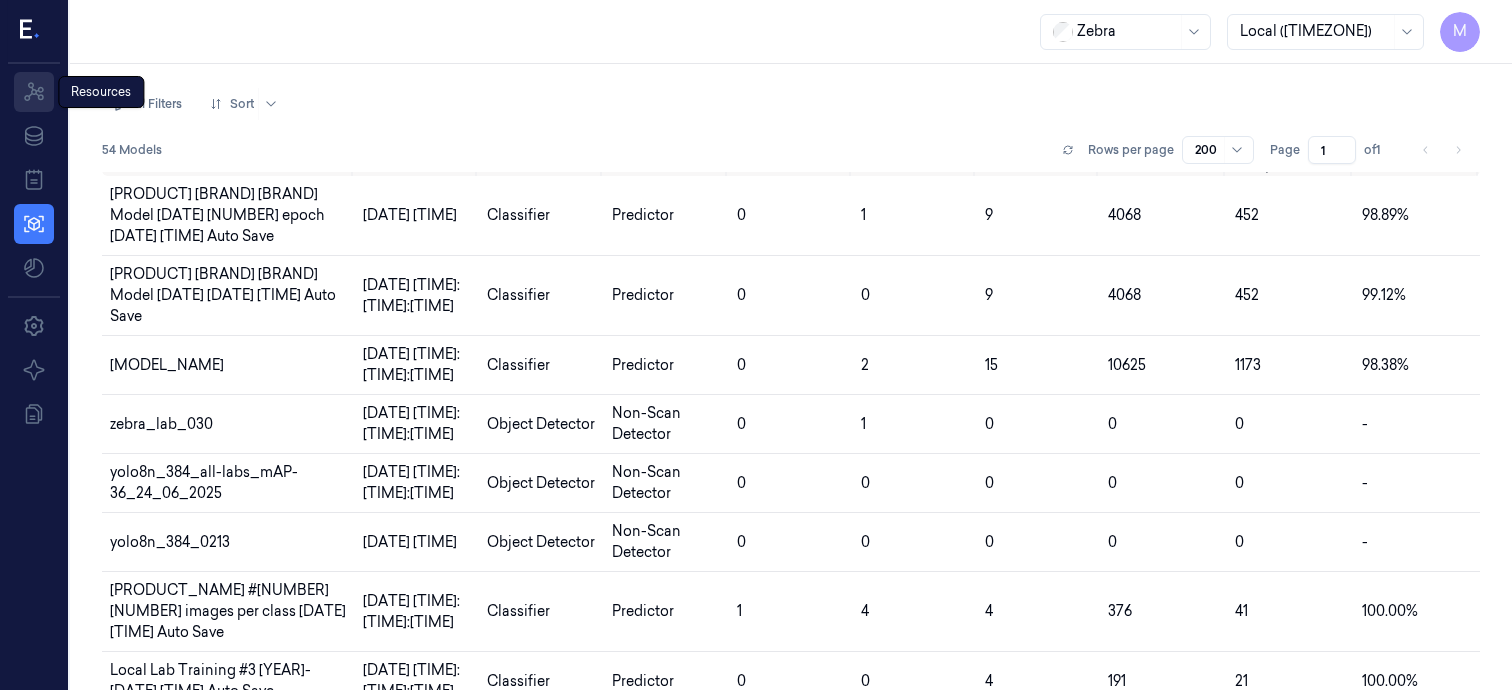 click on "Resources" at bounding box center [34, 92] 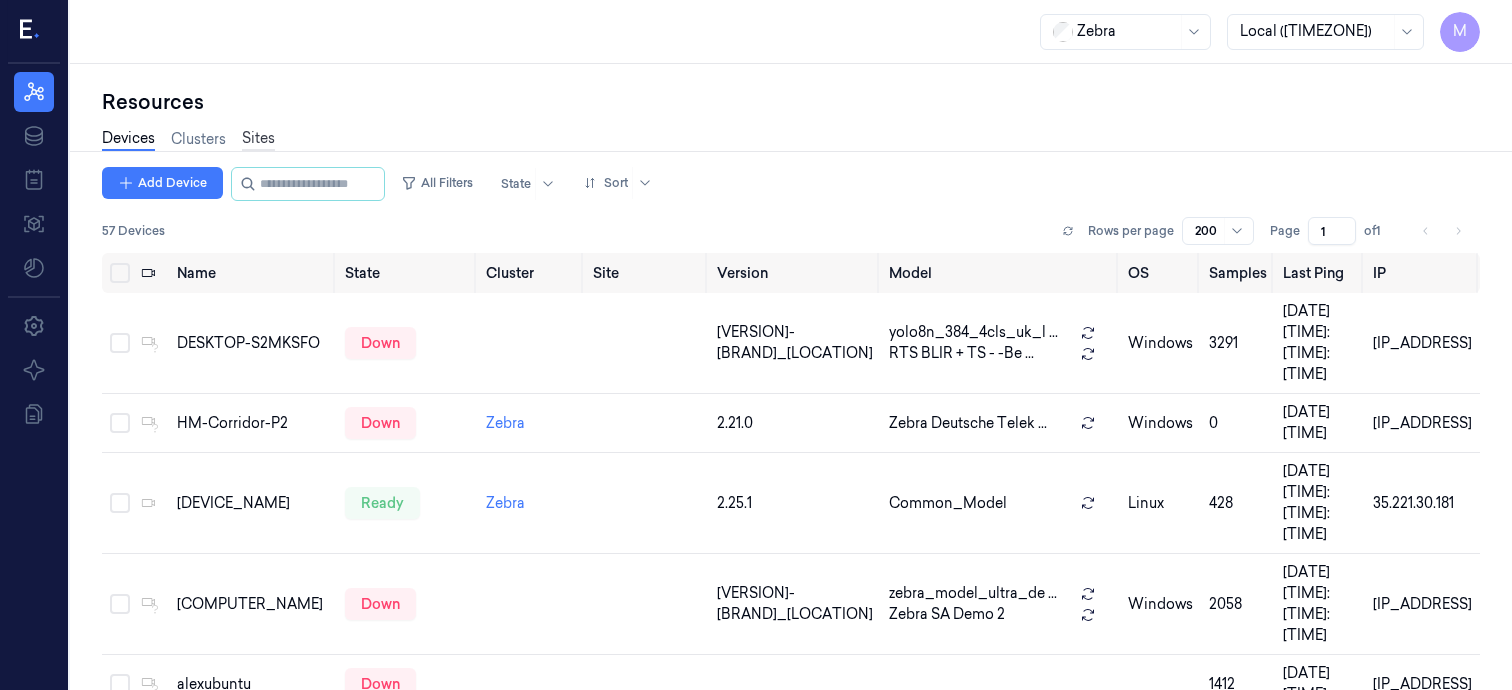 click on "Sites" at bounding box center [258, 139] 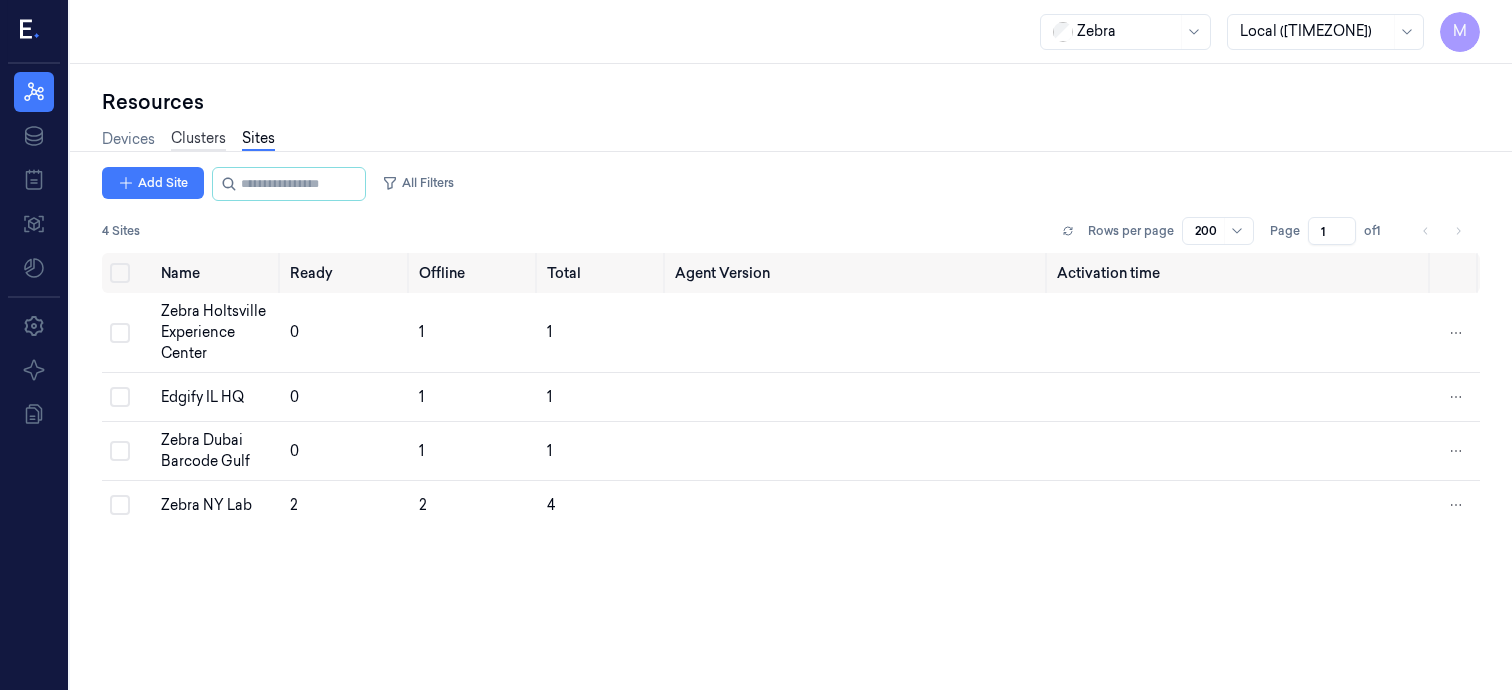 click on "Clusters" at bounding box center (198, 139) 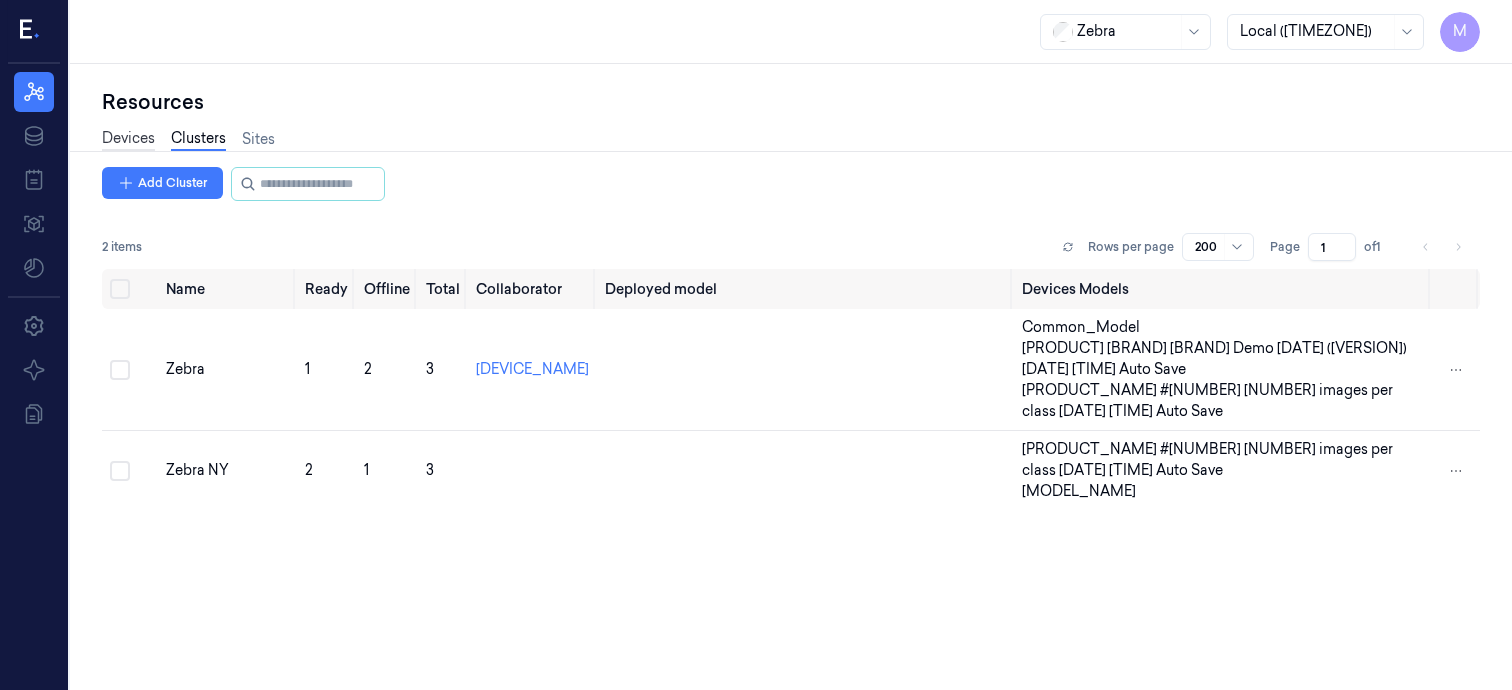 click on "Devices" at bounding box center [128, 139] 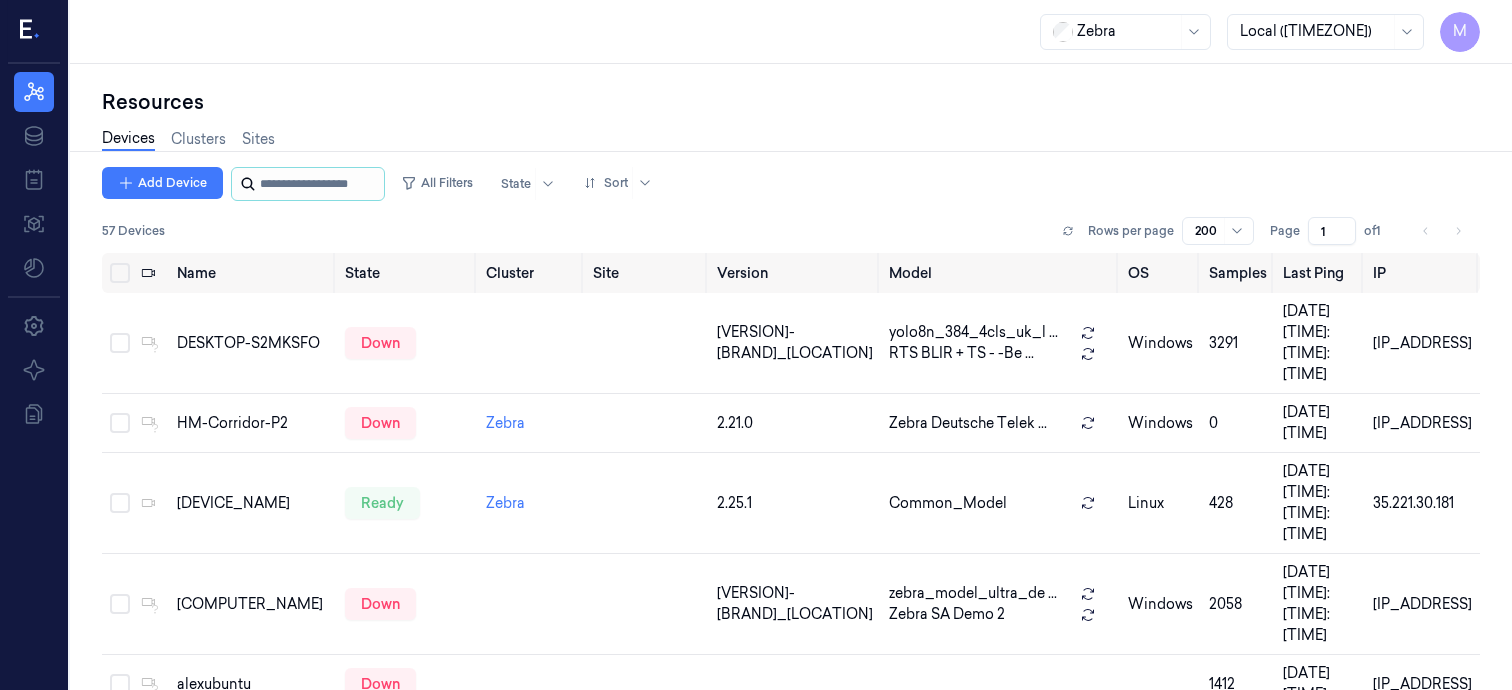 click at bounding box center [320, 184] 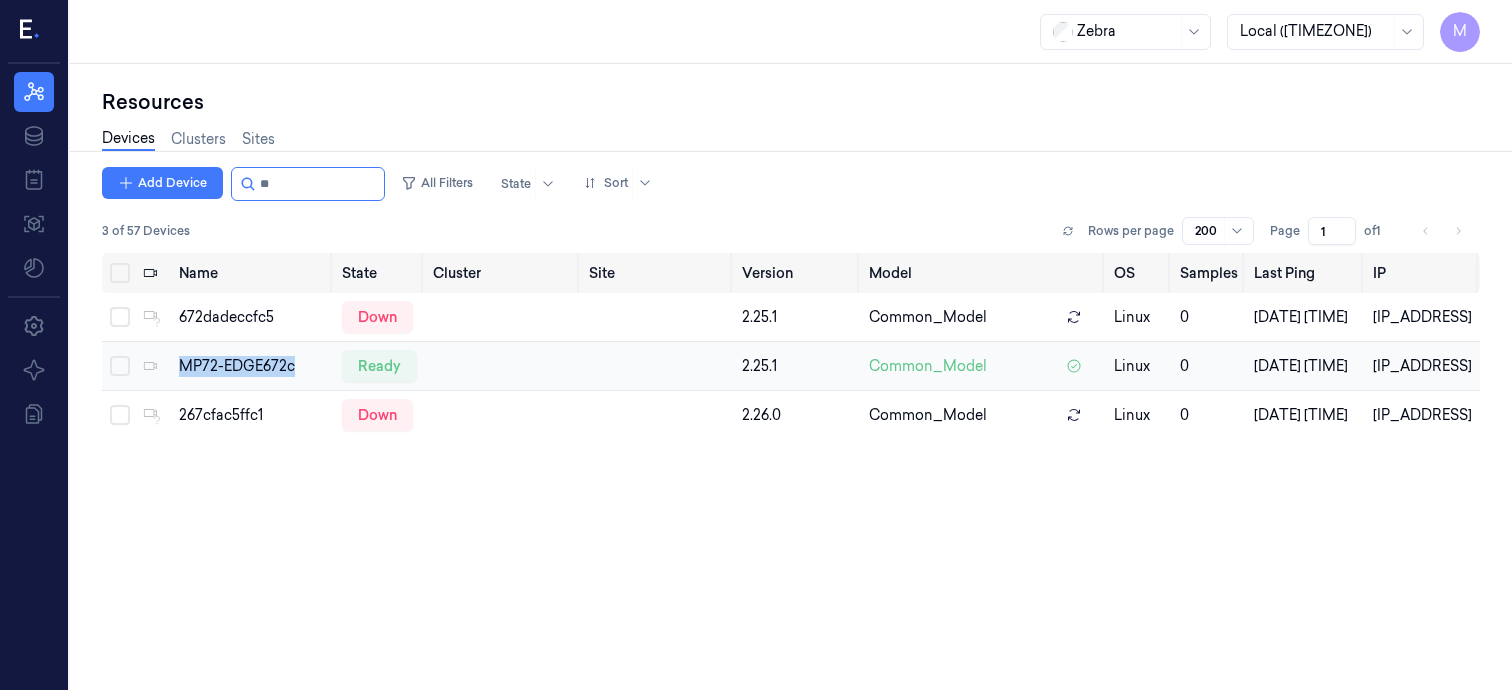 drag, startPoint x: 303, startPoint y: 377, endPoint x: 158, endPoint y: 388, distance: 145.41664 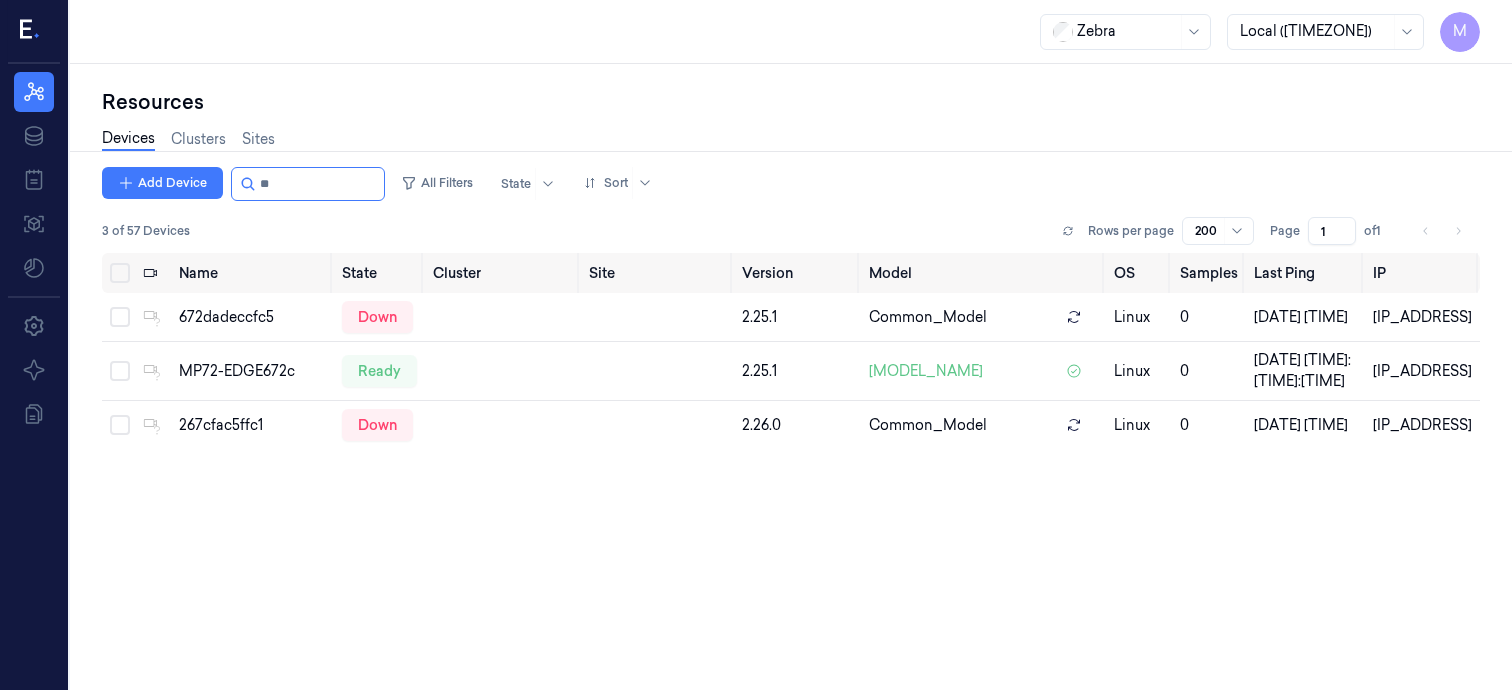 click on "Devices Clusters Sites" at bounding box center (791, 141) 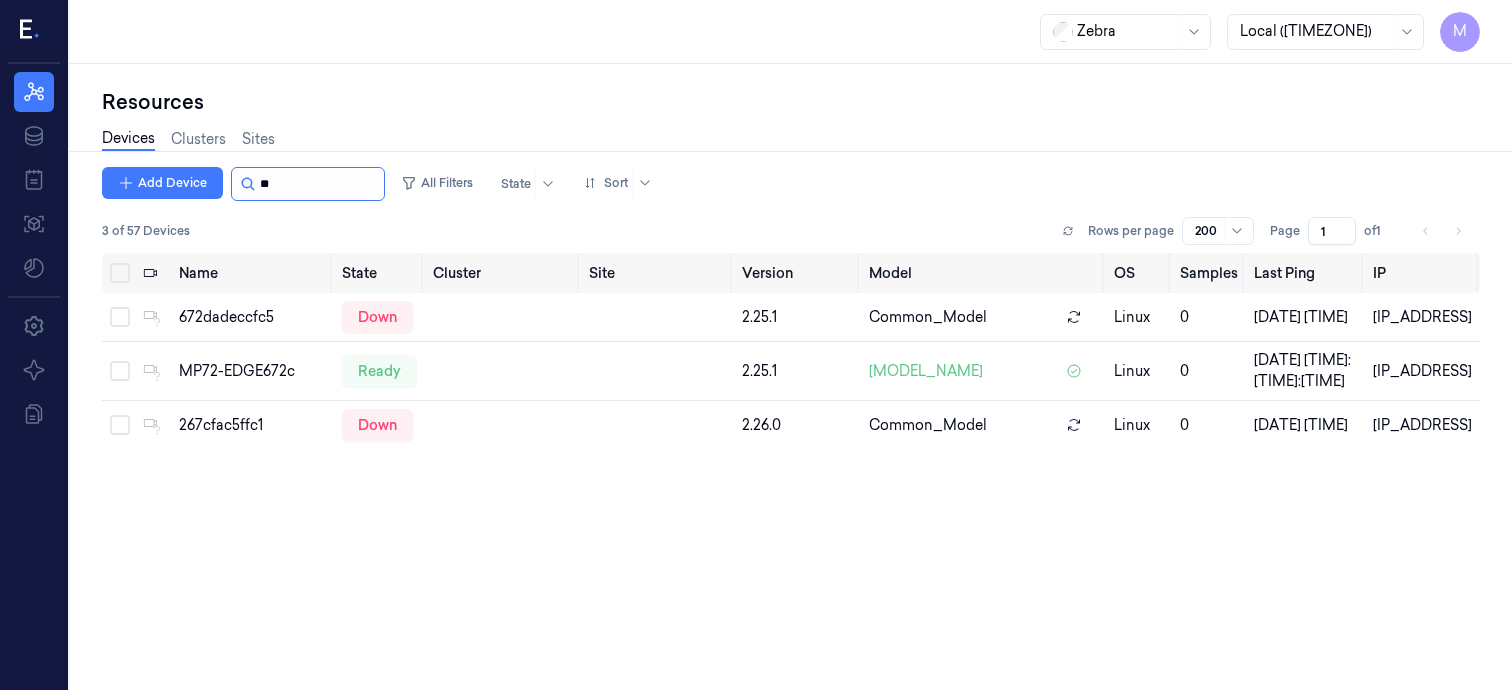 click at bounding box center (320, 184) 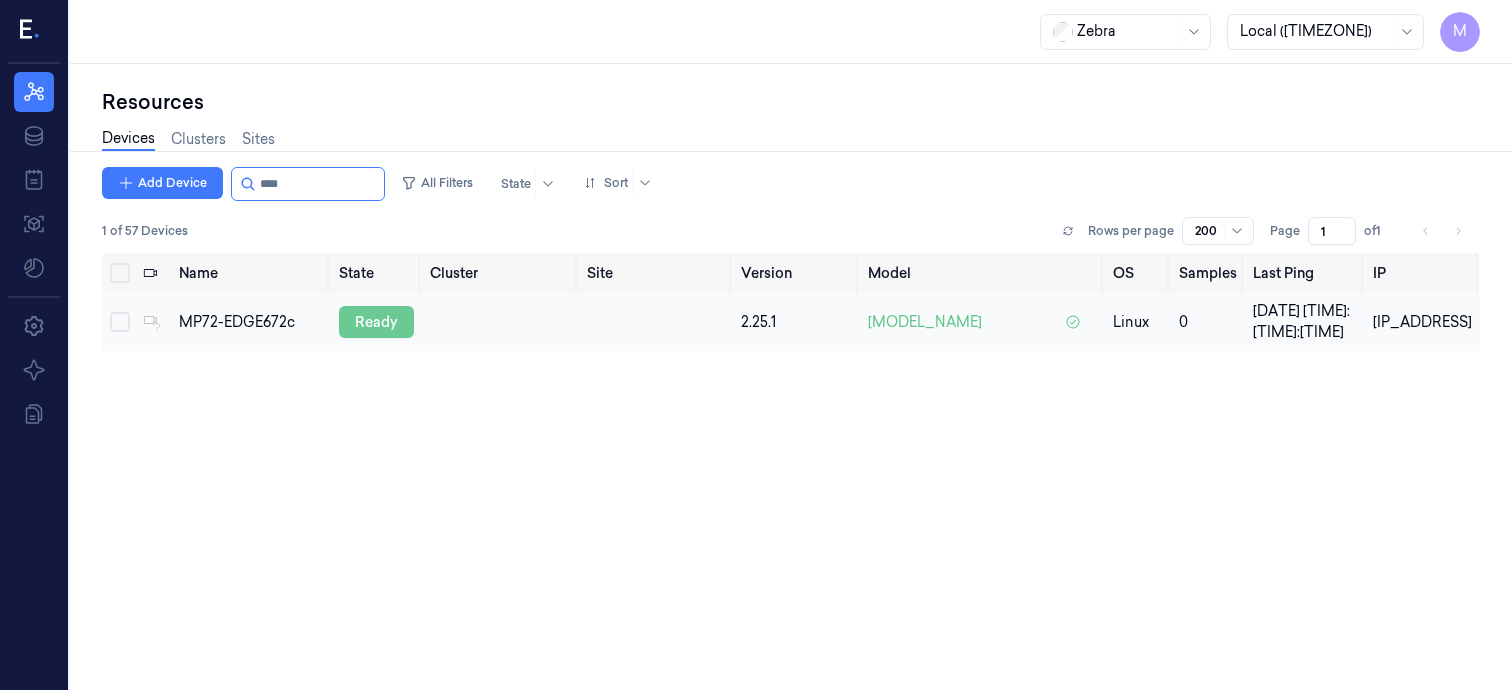 type on "****" 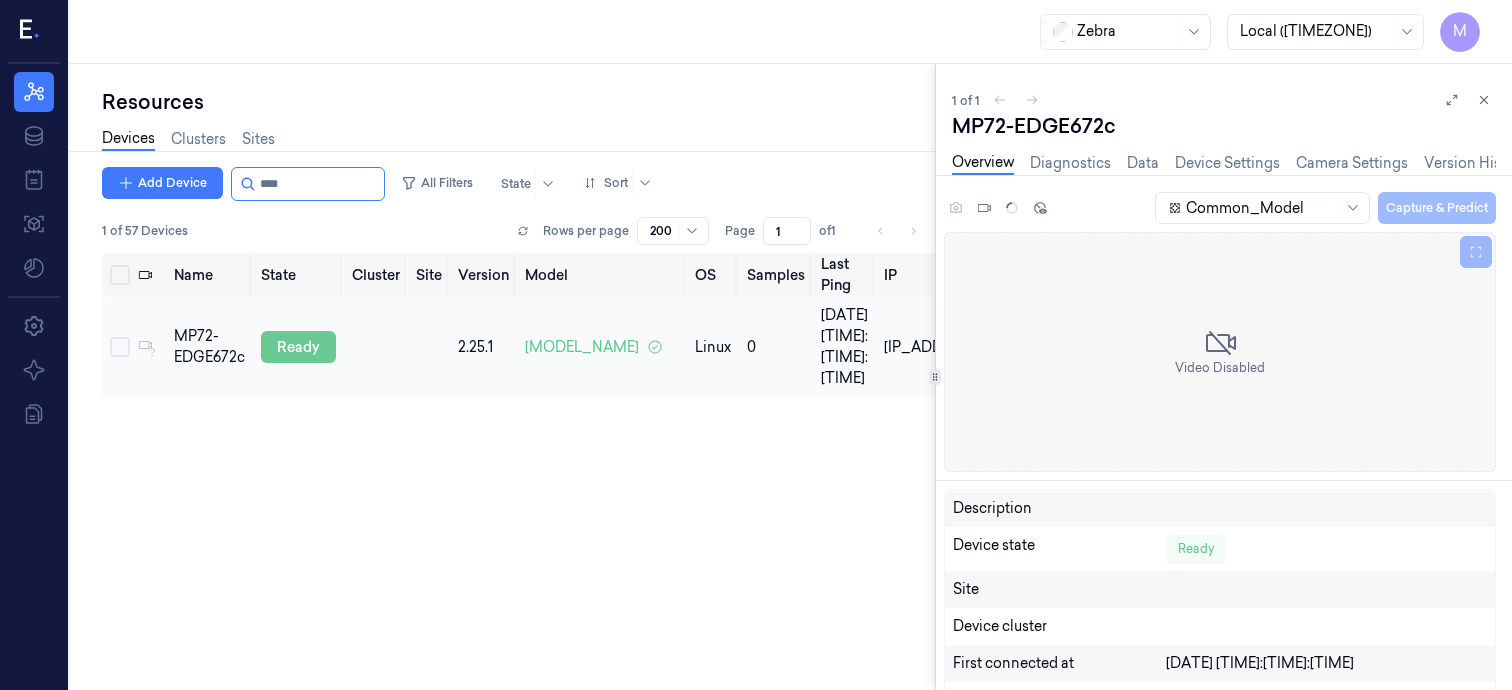 scroll, scrollTop: 0, scrollLeft: 0, axis: both 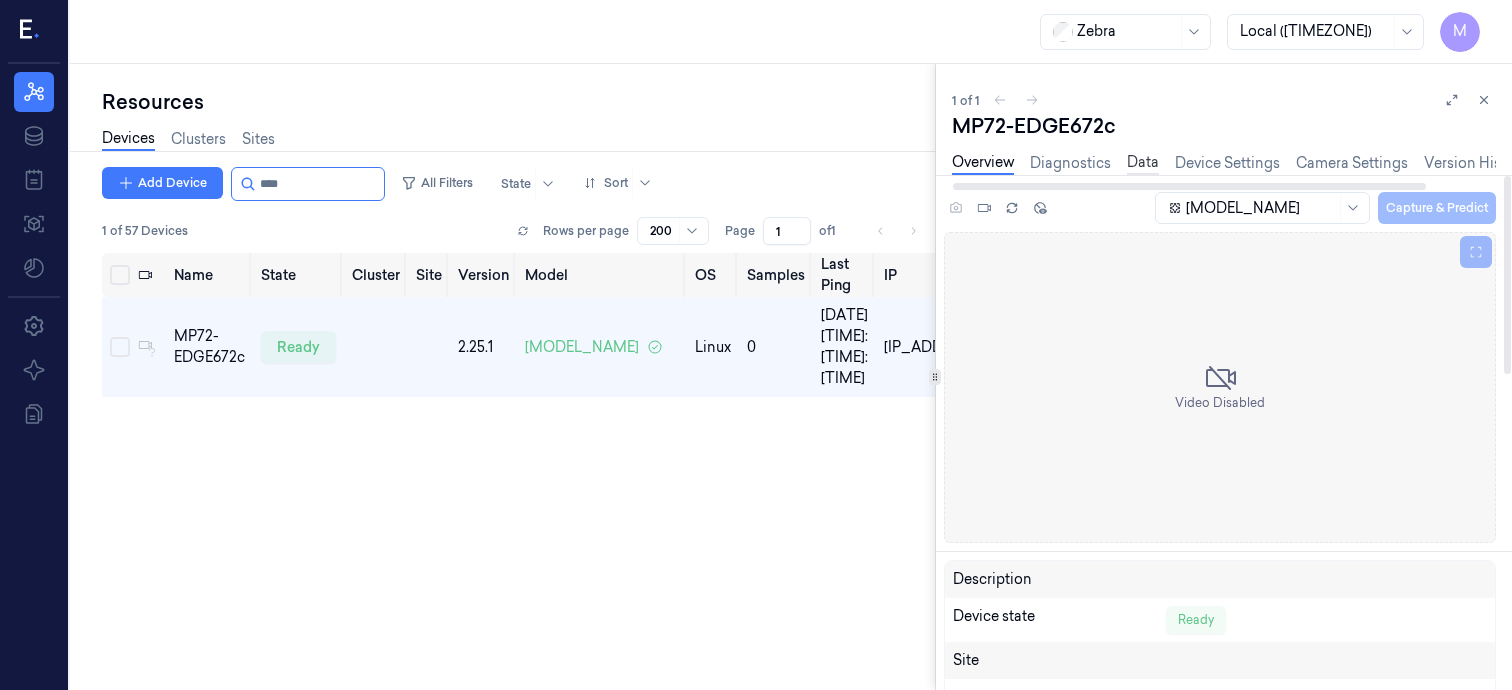 click on "Data" at bounding box center (1143, 163) 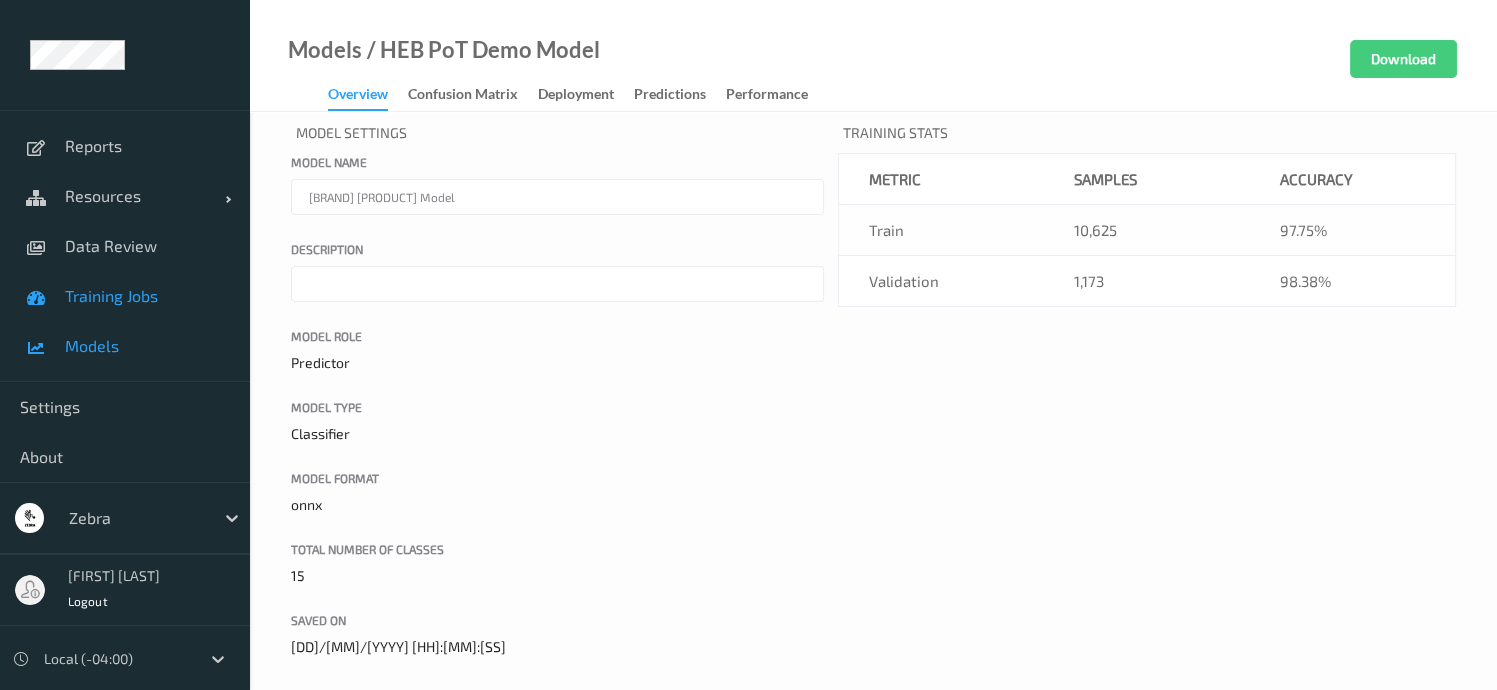 scroll, scrollTop: 12, scrollLeft: 0, axis: vertical 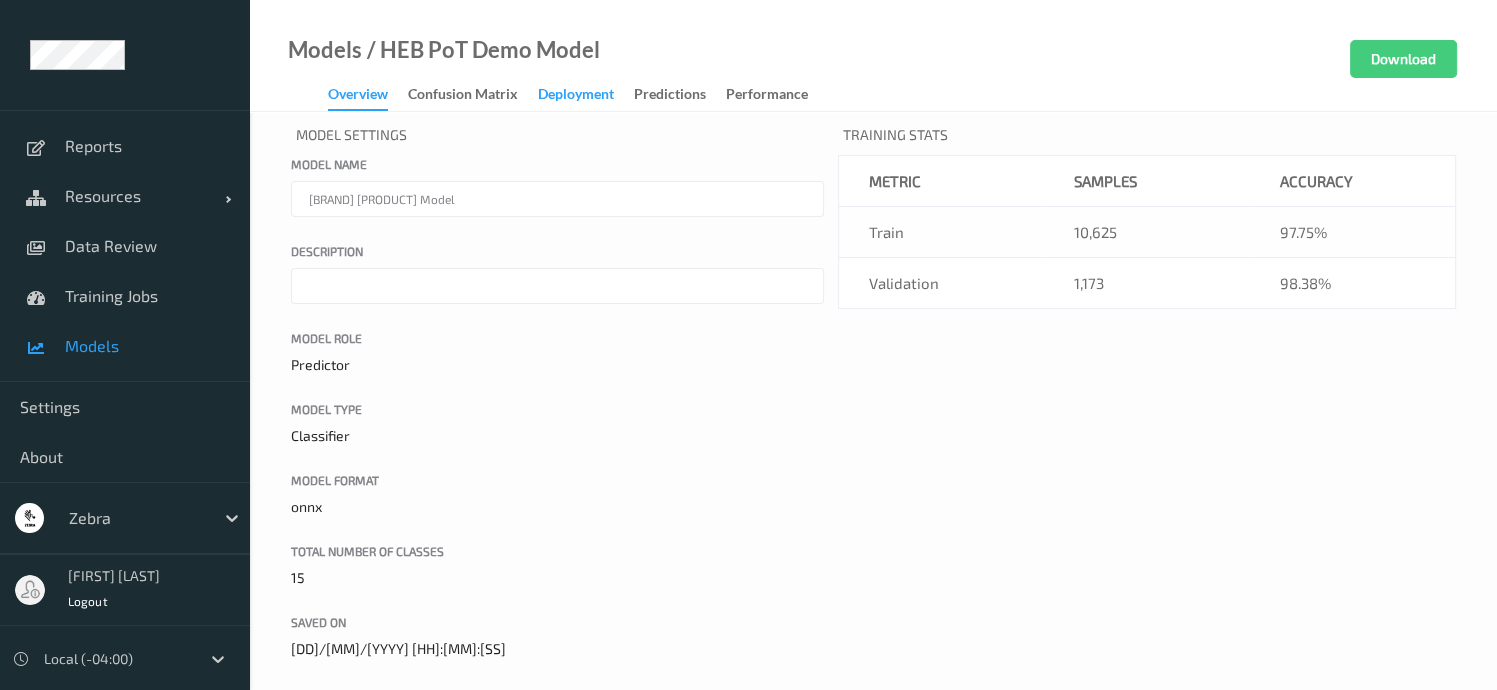 click on "Deployment" at bounding box center (576, 96) 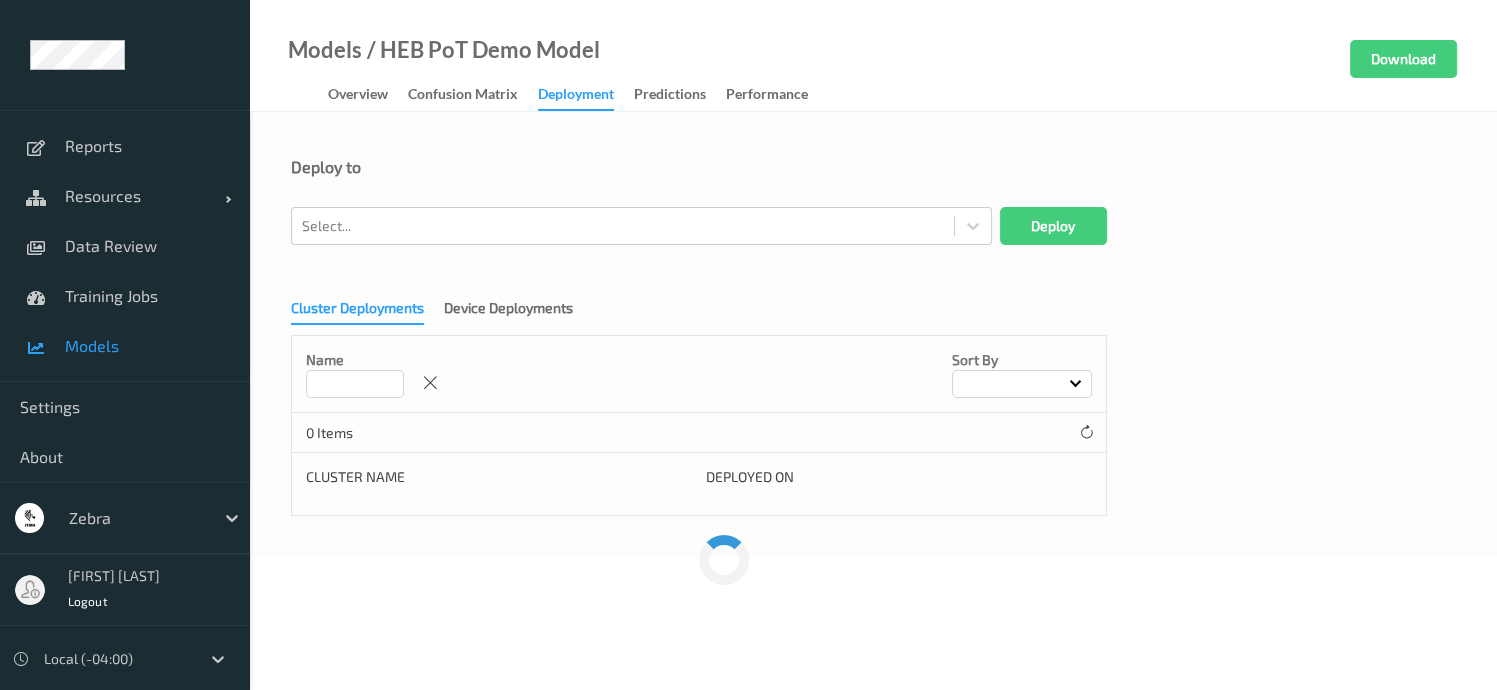 scroll, scrollTop: 0, scrollLeft: 0, axis: both 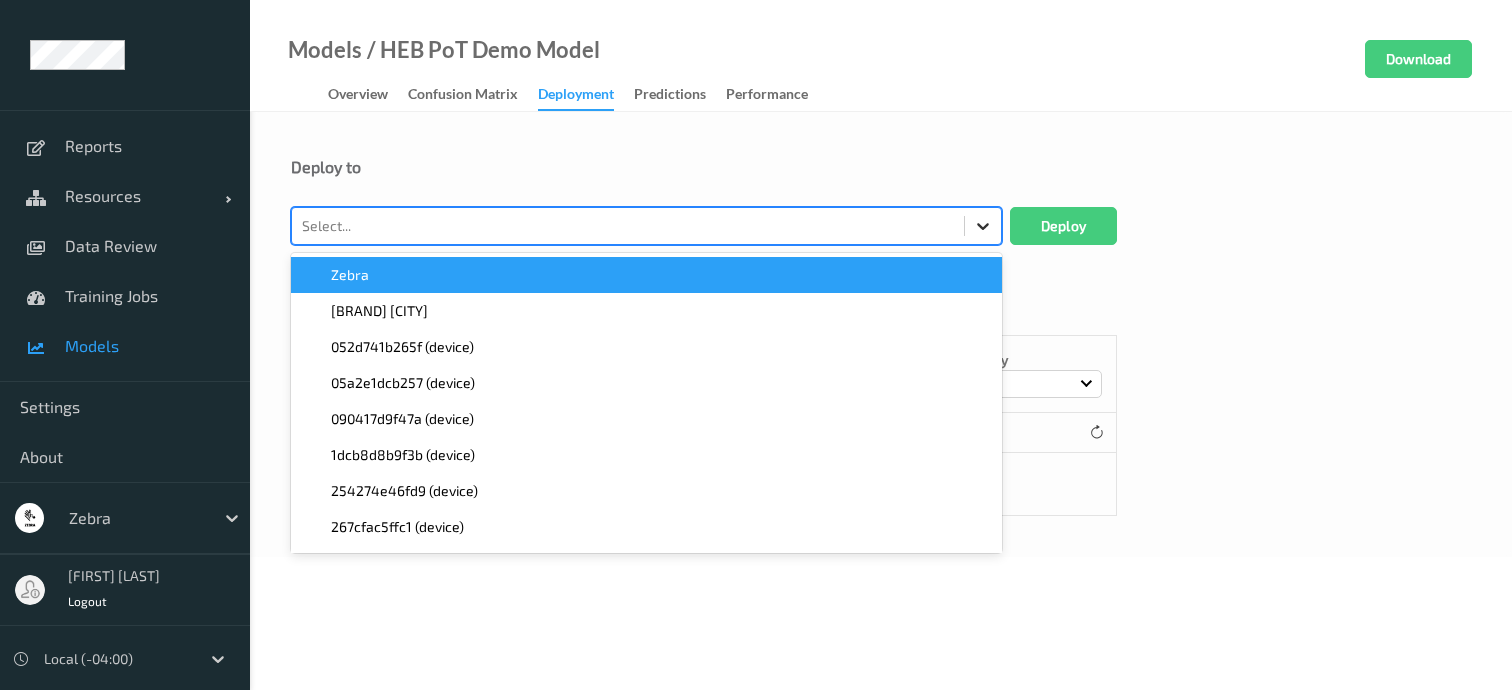 click 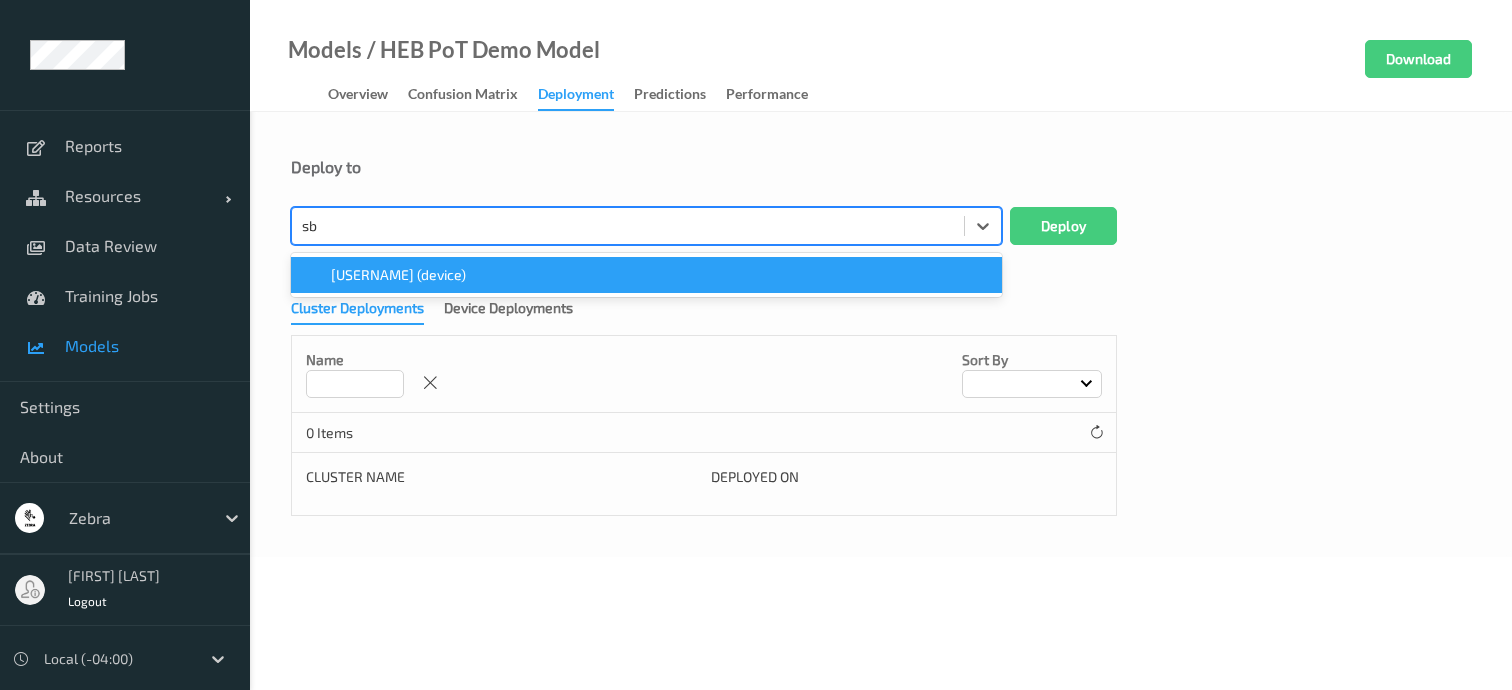 type on "s" 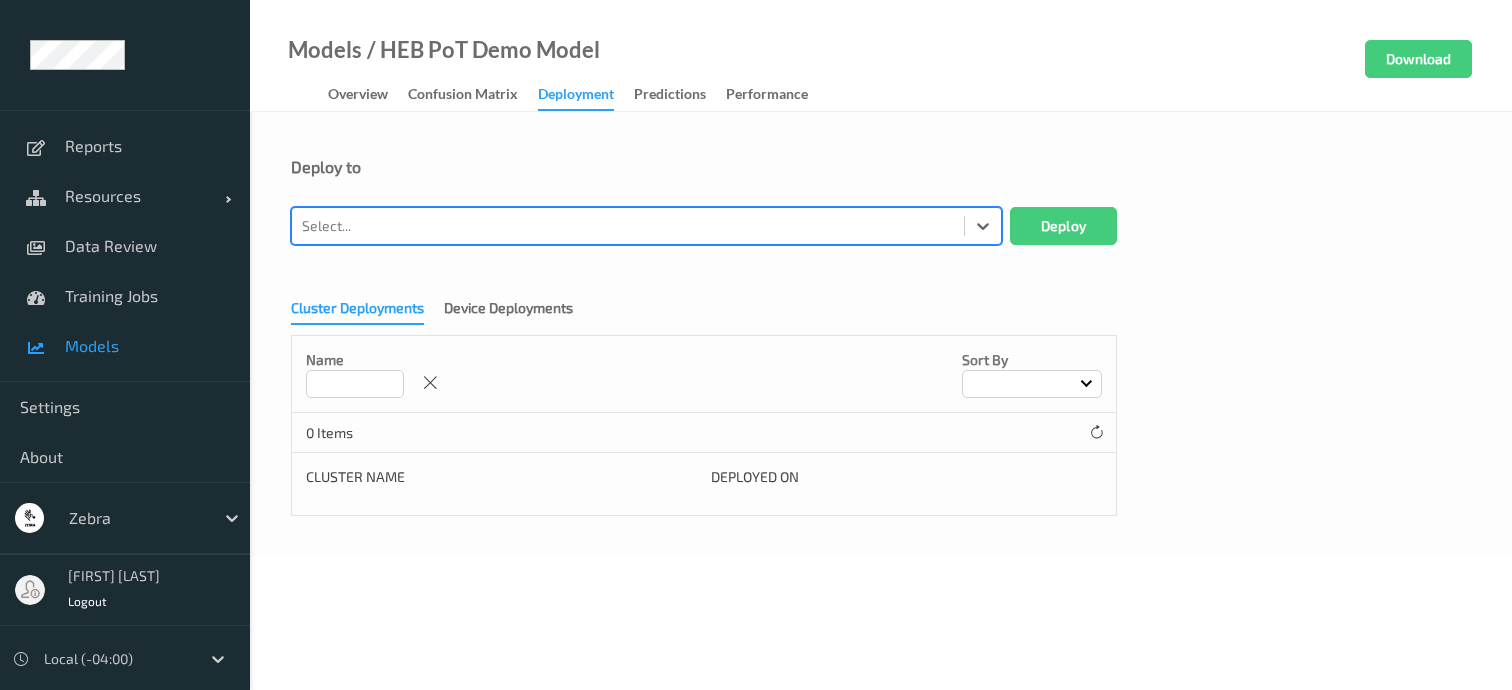paste on "MP72-EDGE672c" 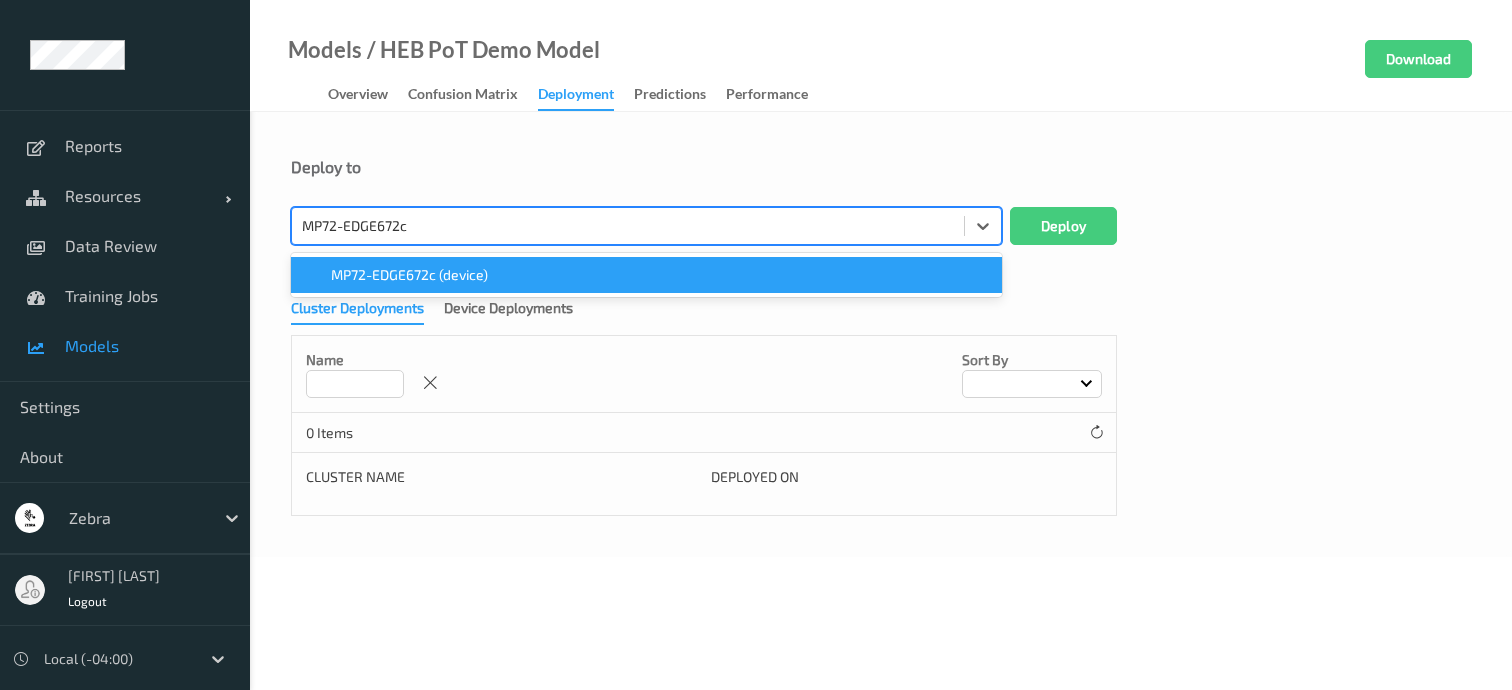 click on "MP72-EDGE672c (device)" at bounding box center (646, 275) 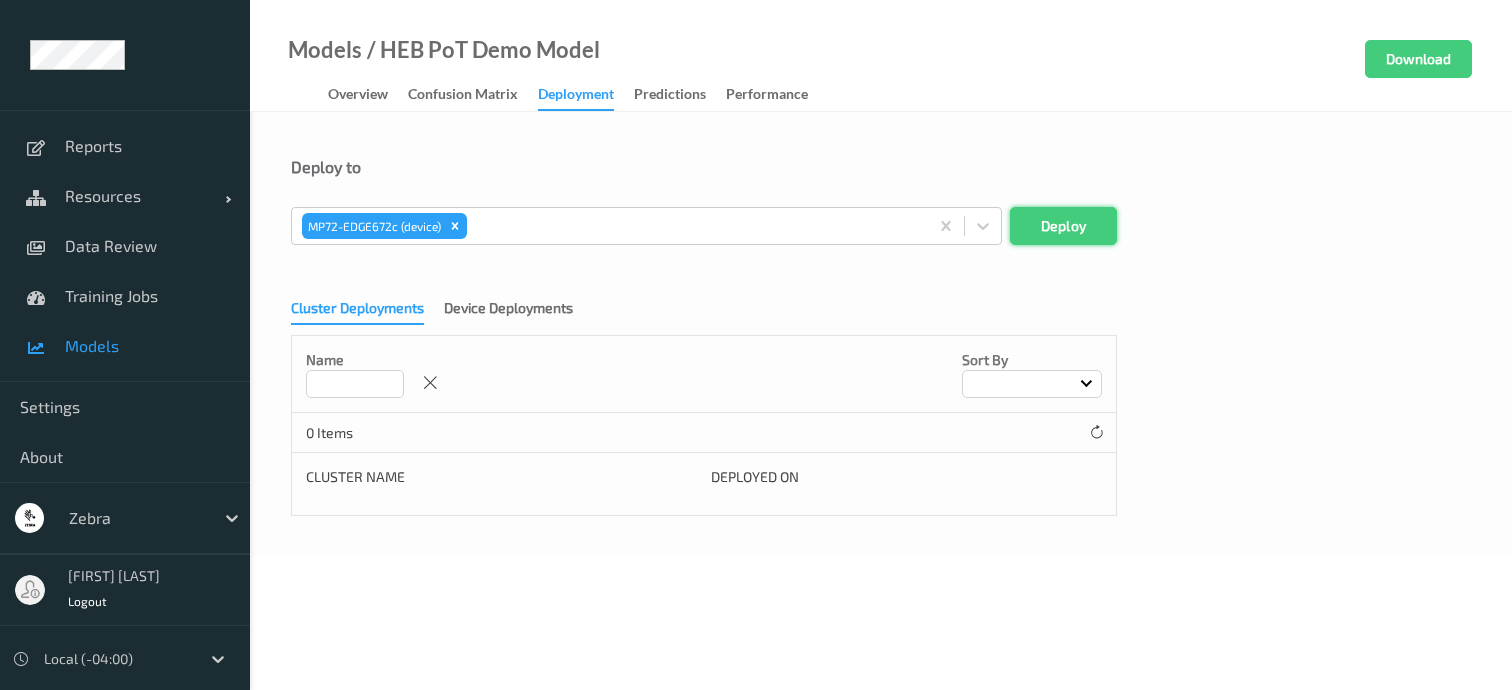 click on "Deploy" at bounding box center (1063, 226) 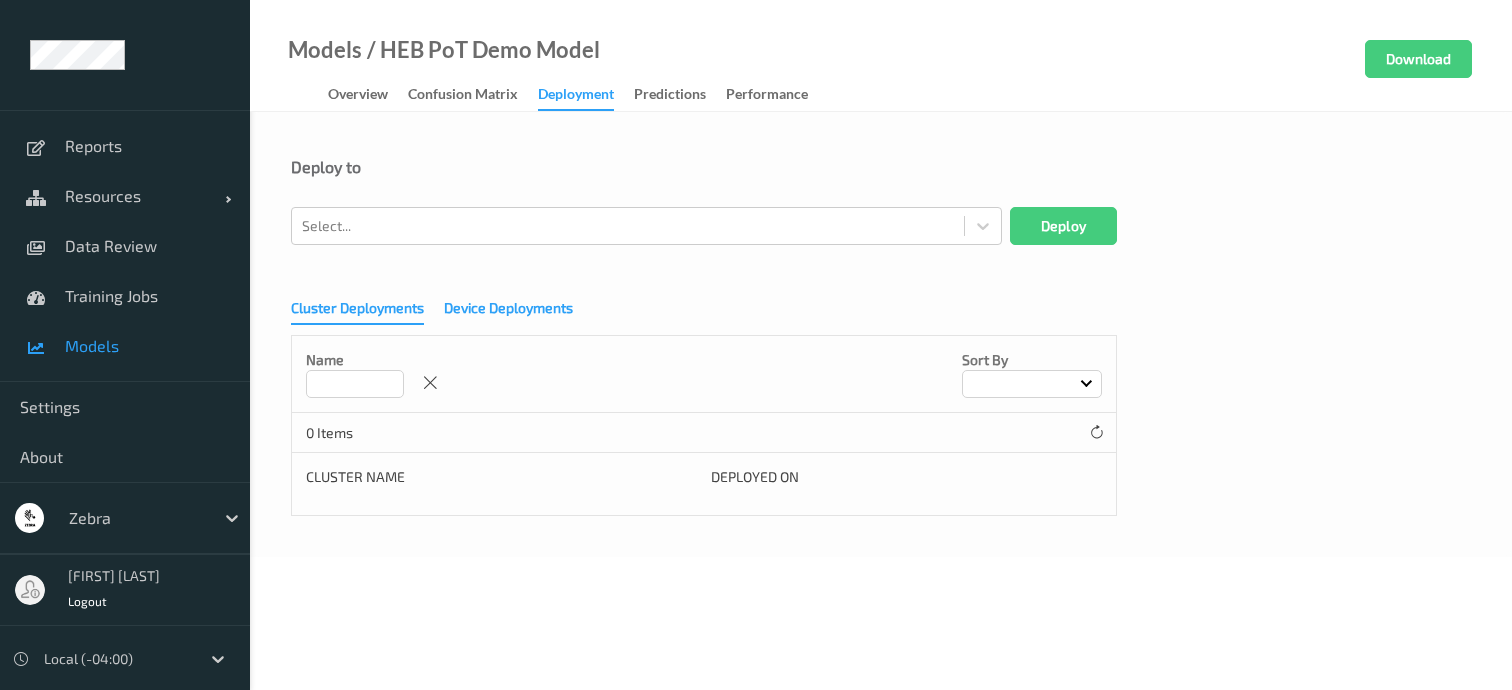 click on "Device Deployments" at bounding box center (508, 310) 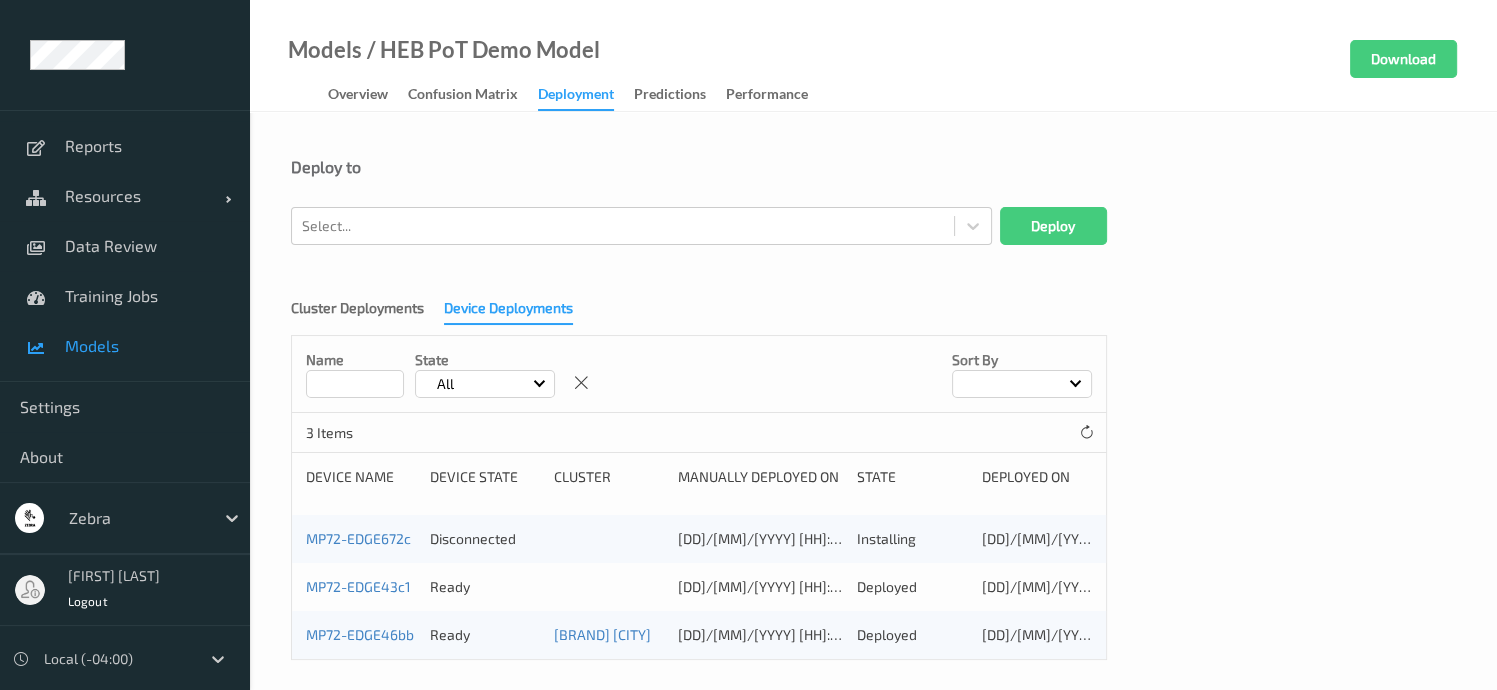 scroll, scrollTop: 11, scrollLeft: 0, axis: vertical 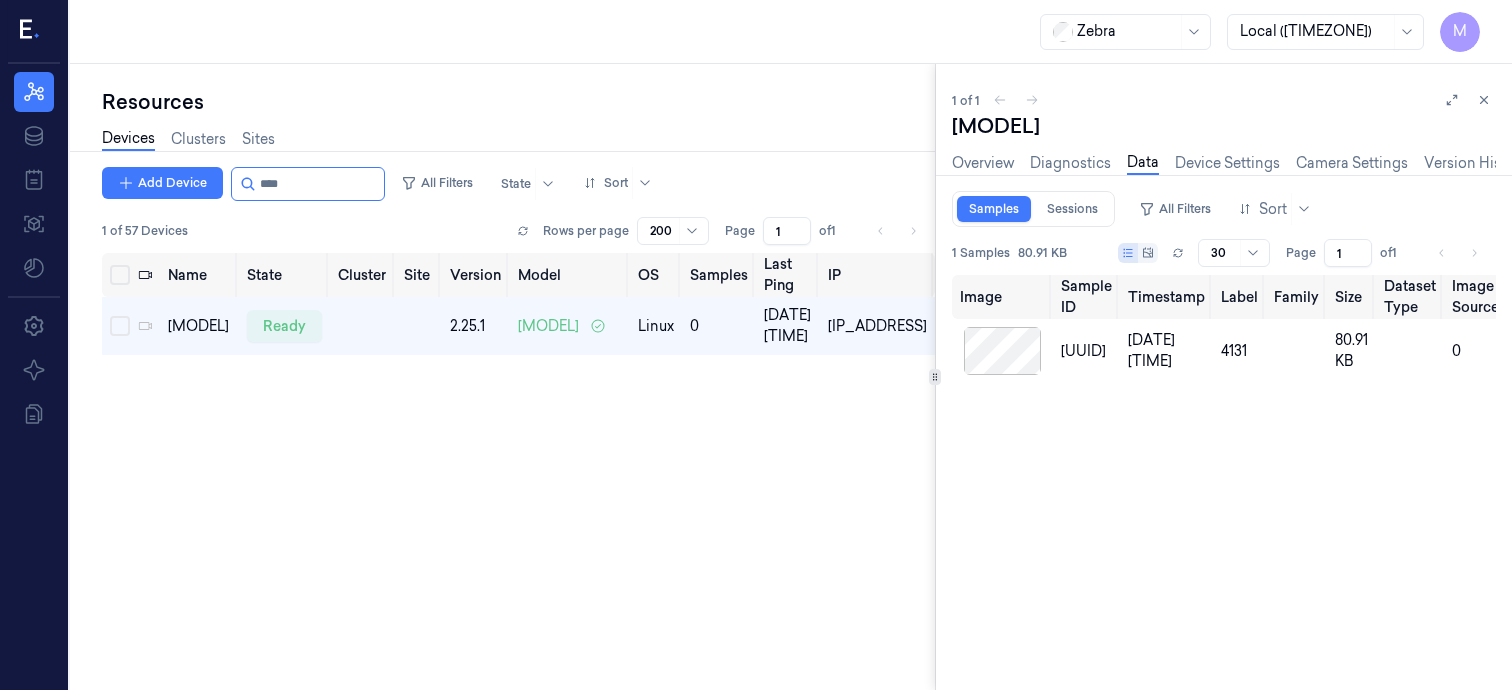 click on "Rows per page" at bounding box center [586, 231] 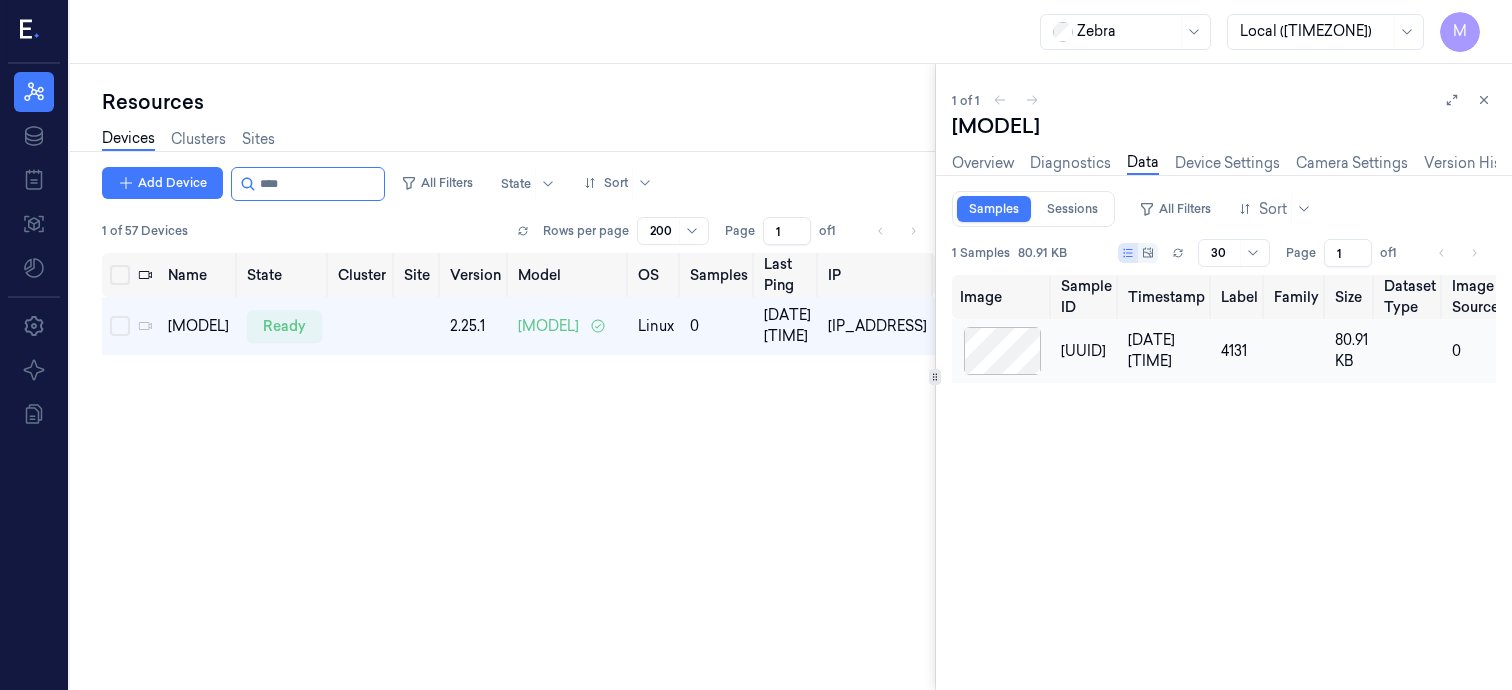 click at bounding box center [1002, 351] 